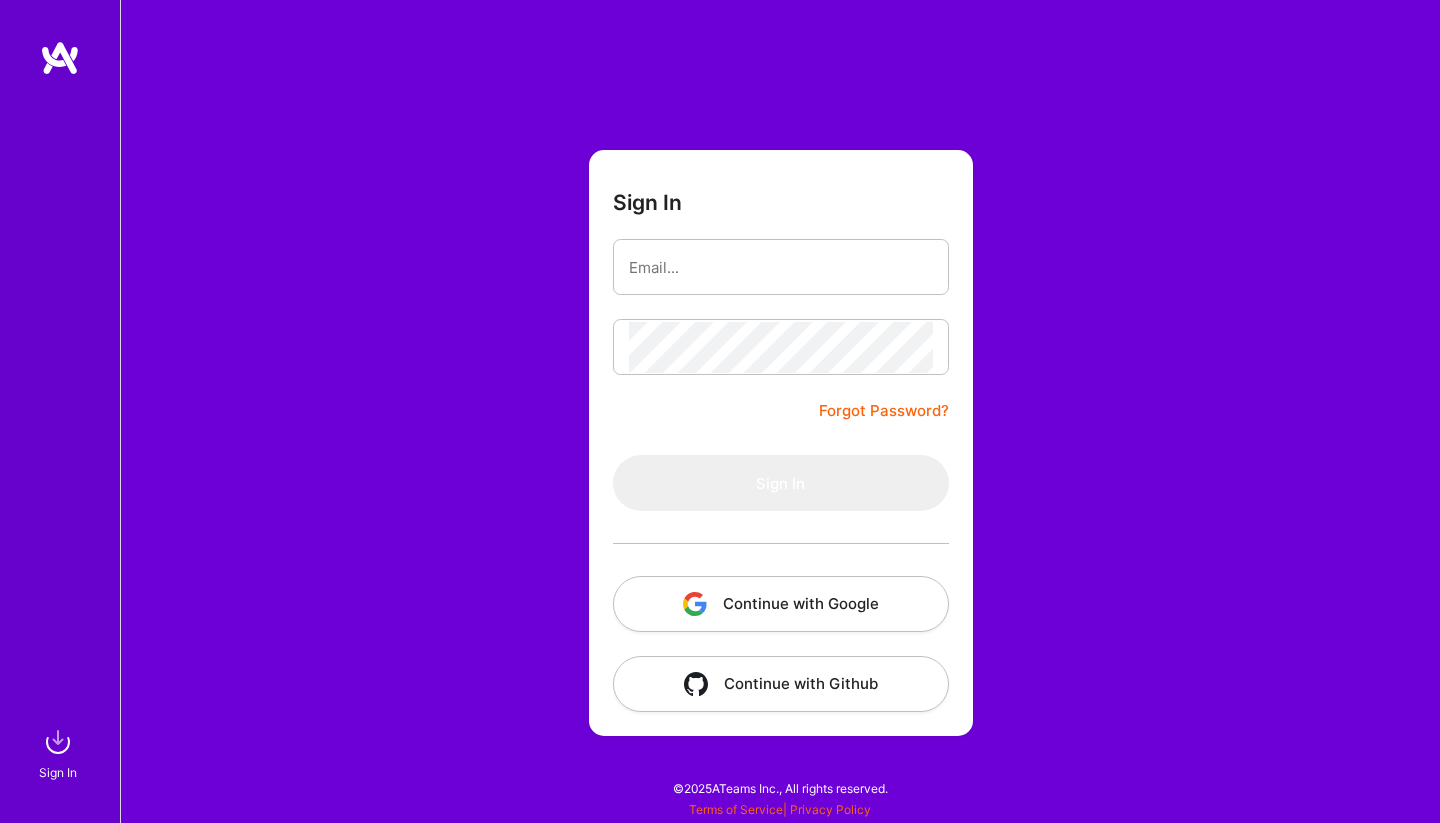 scroll, scrollTop: 0, scrollLeft: 0, axis: both 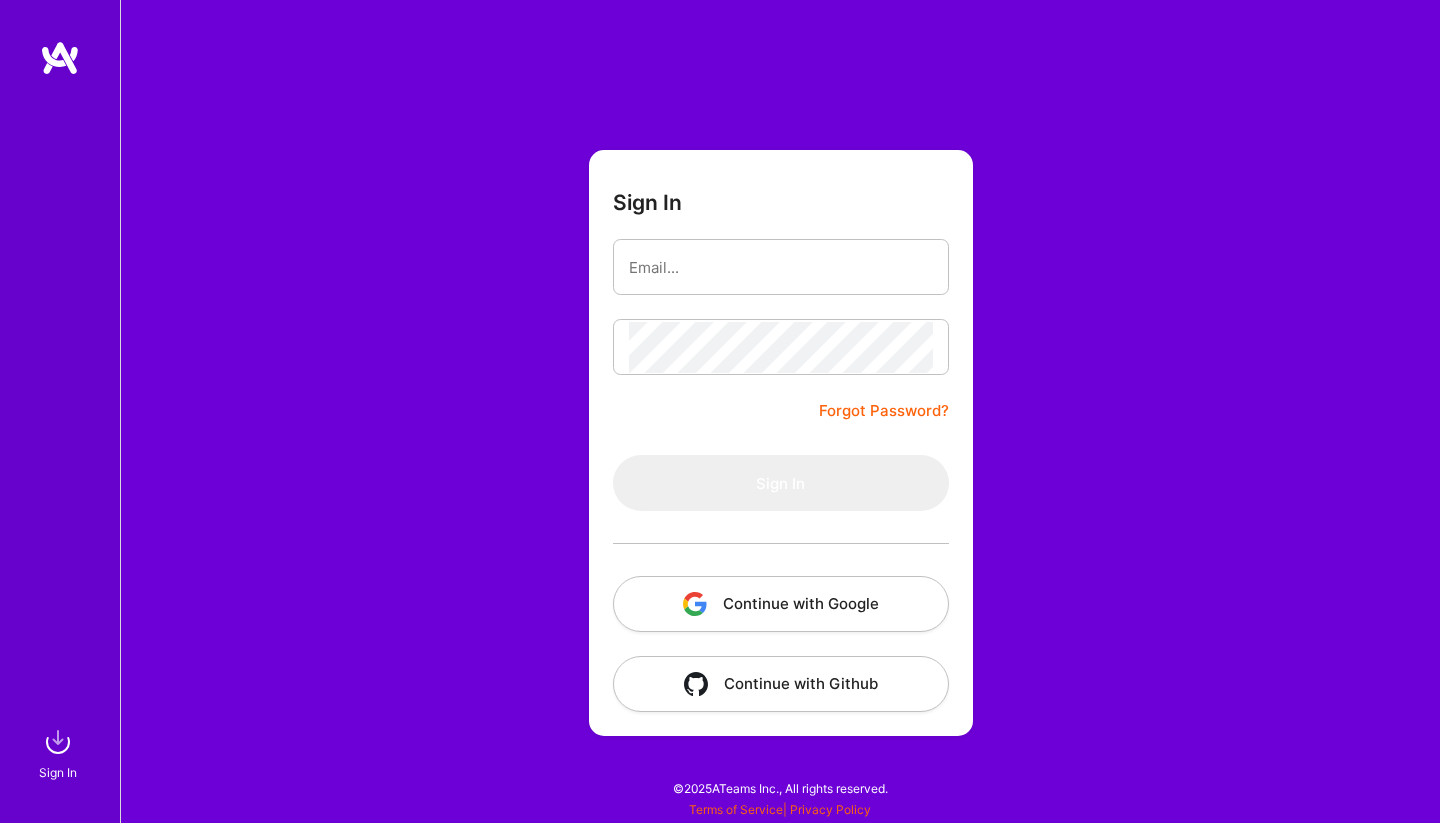 click on "Continue with Google" at bounding box center [781, 604] 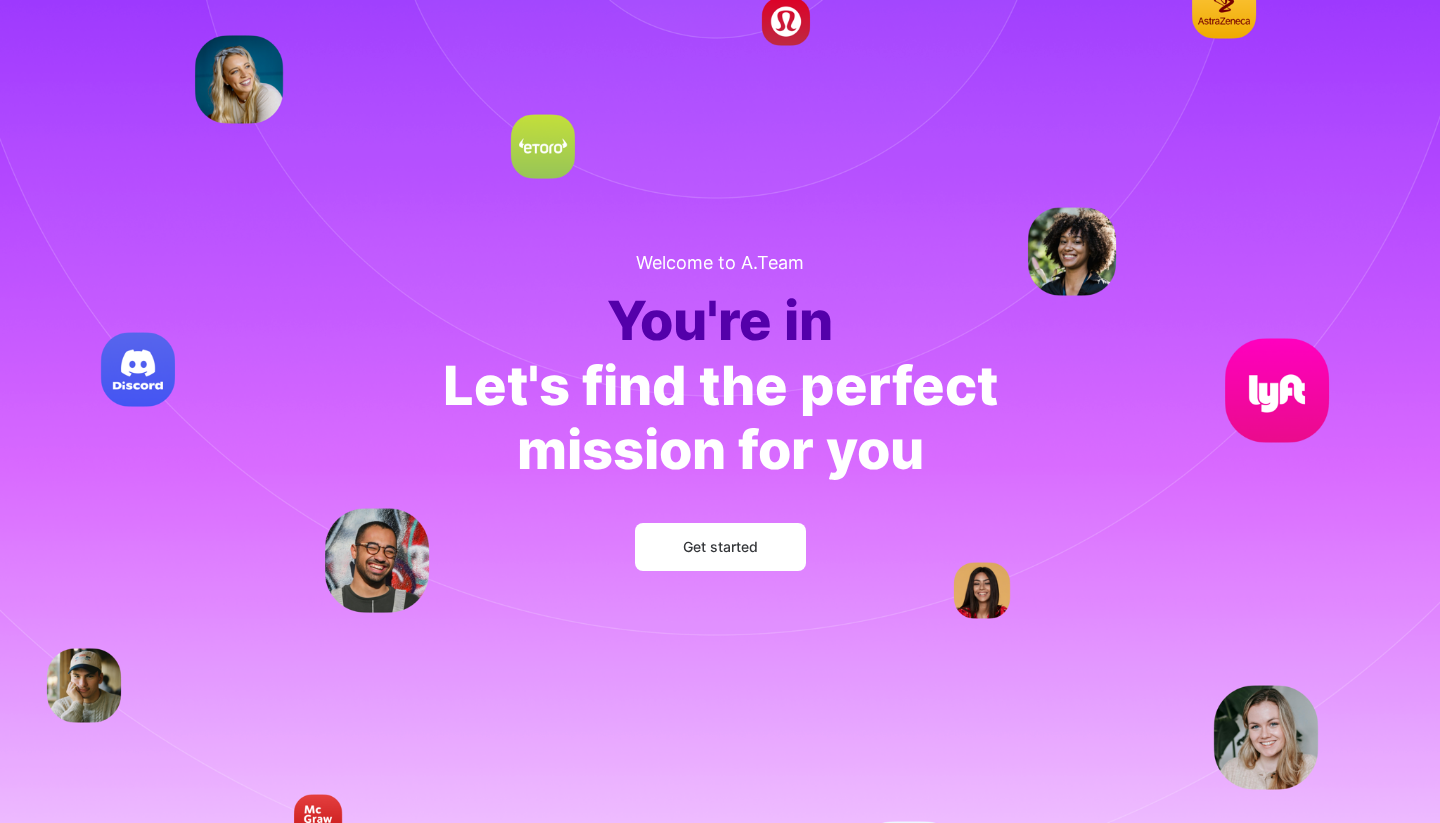 click on "Get started" at bounding box center [720, 547] 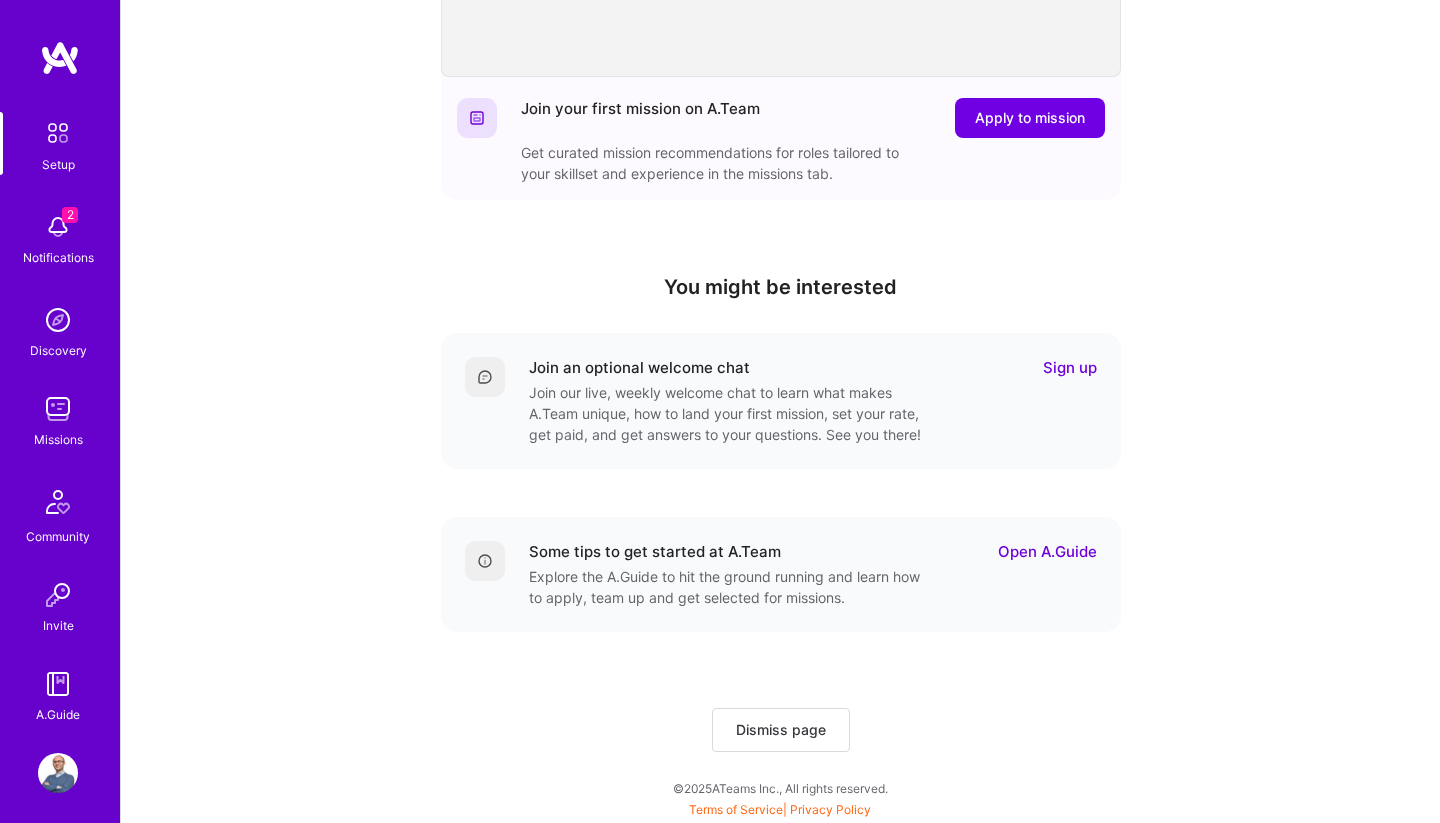 scroll, scrollTop: 472, scrollLeft: 0, axis: vertical 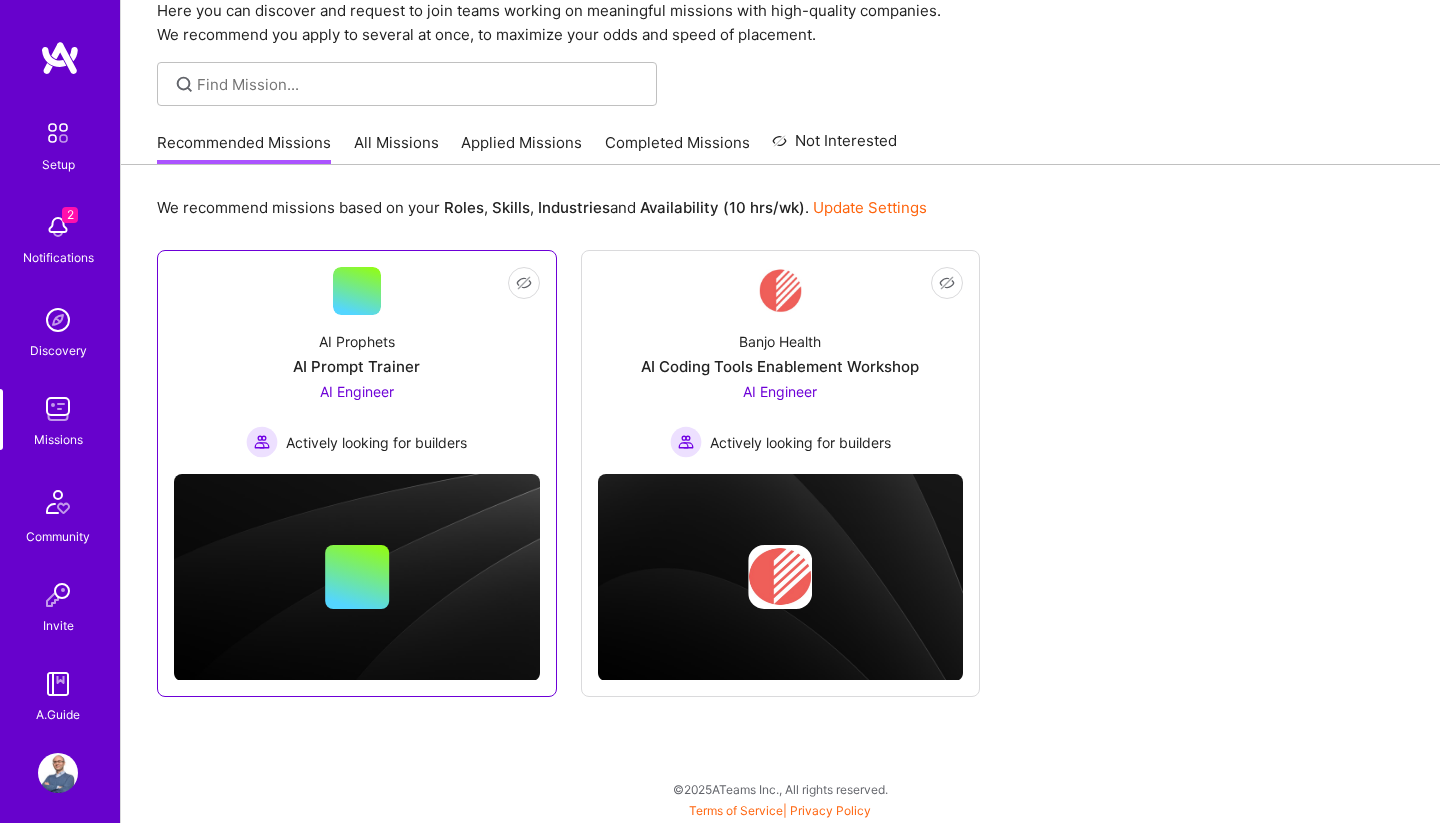 click on "AI Prophets AI Prompt Trainer AI Engineer   Actively looking for builders" at bounding box center [357, 386] 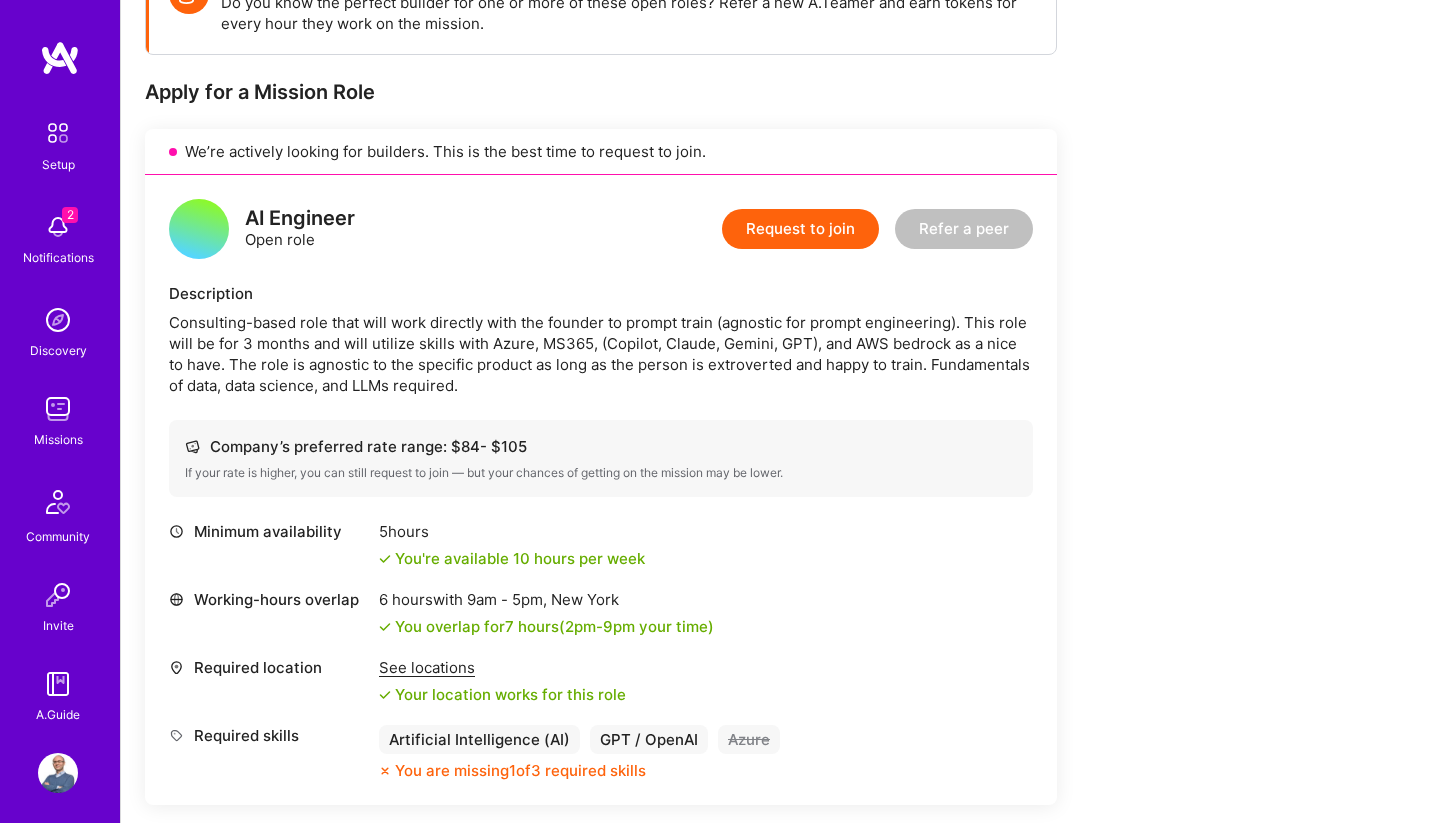 scroll, scrollTop: 343, scrollLeft: 0, axis: vertical 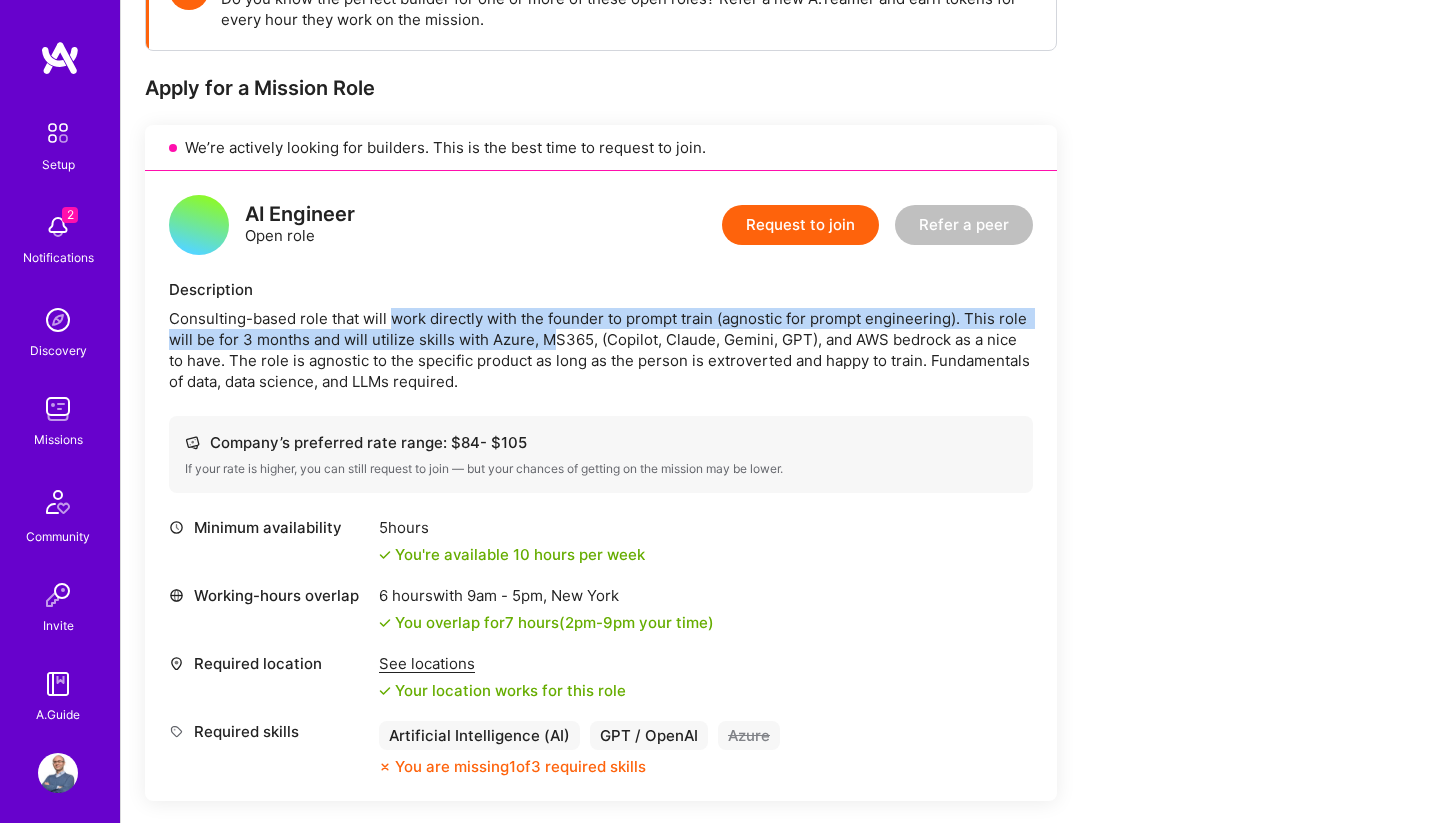 drag, startPoint x: 393, startPoint y: 312, endPoint x: 557, endPoint y: 338, distance: 166.04819 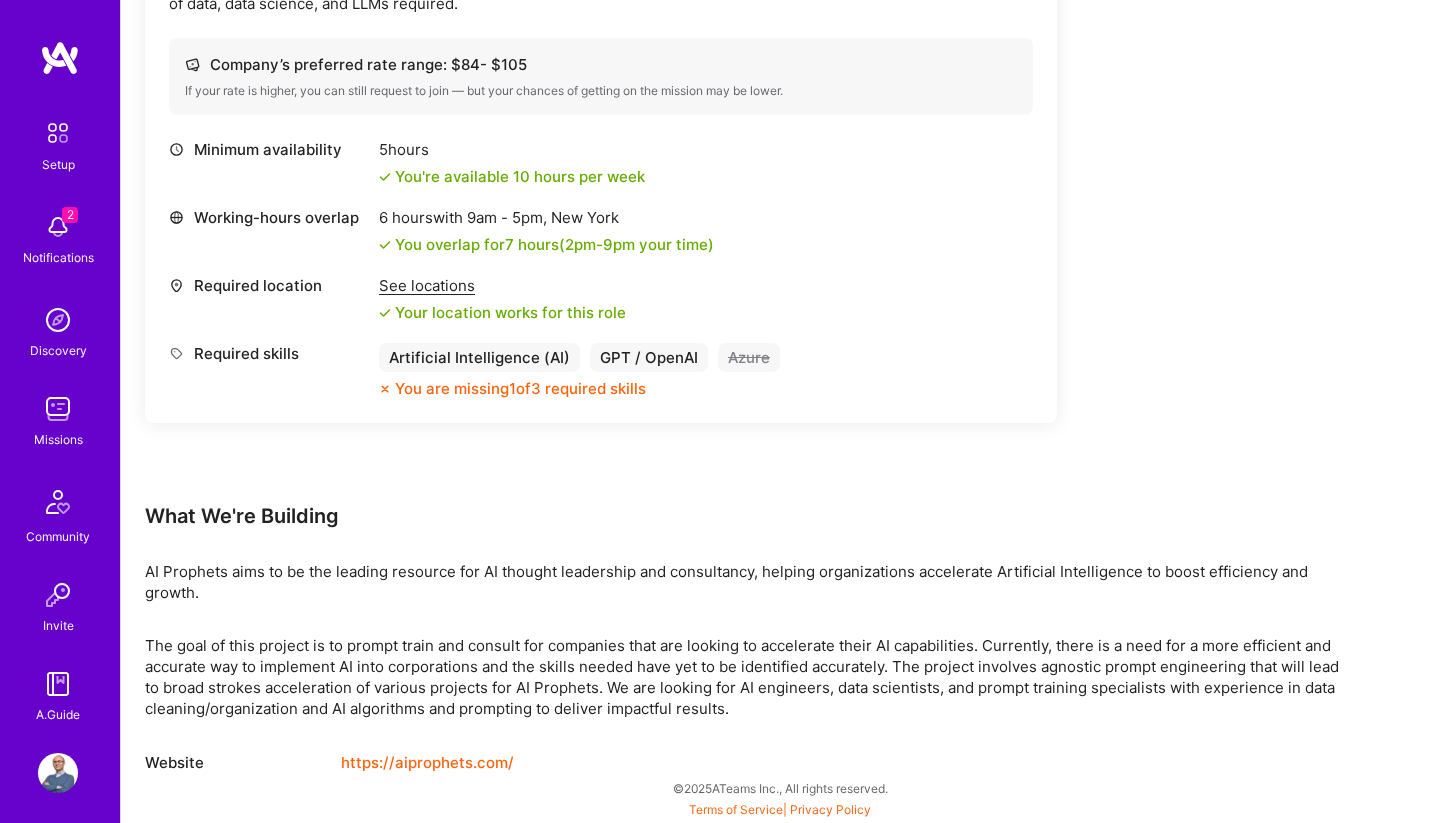 scroll, scrollTop: 721, scrollLeft: 0, axis: vertical 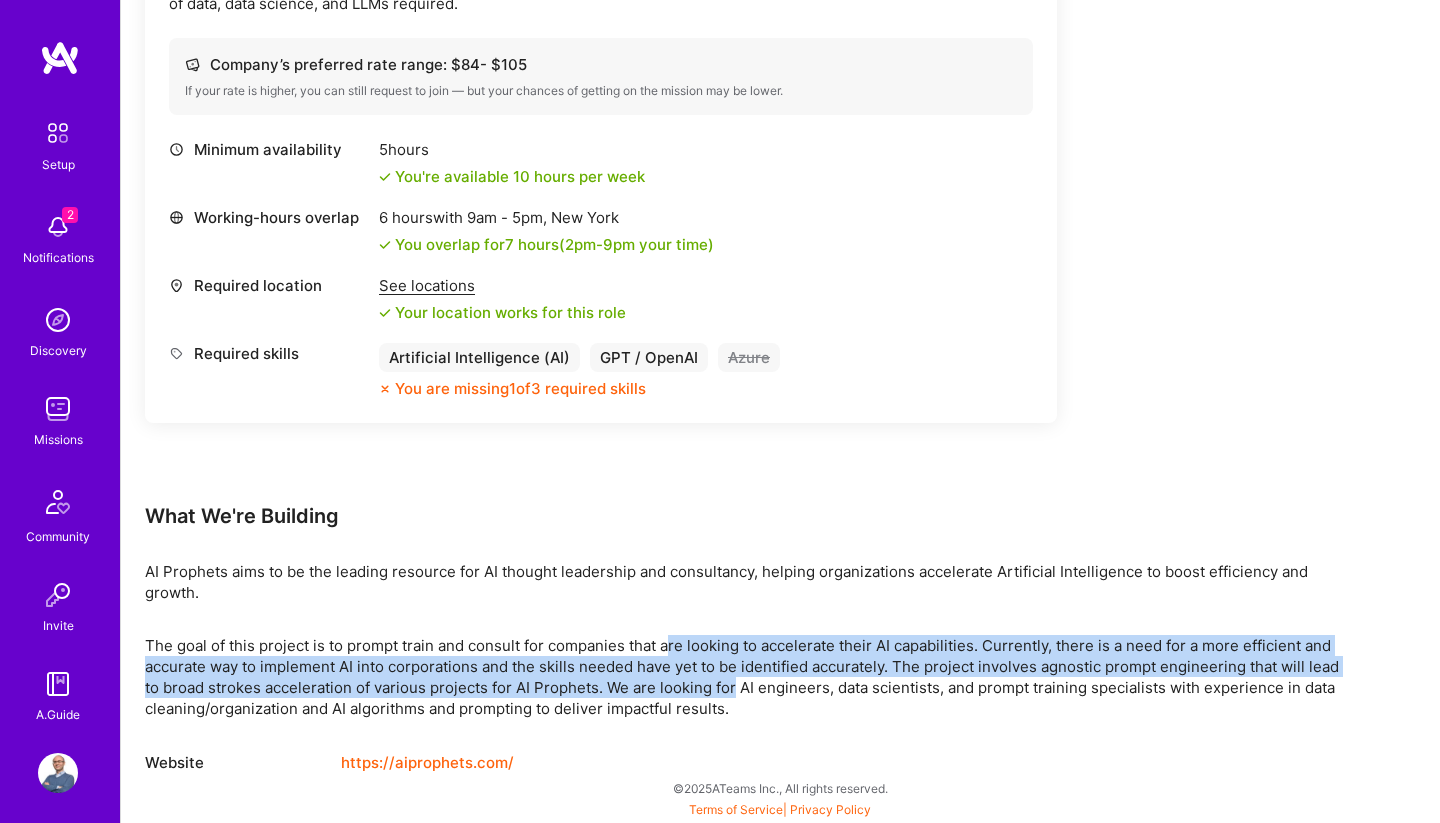 drag, startPoint x: 668, startPoint y: 637, endPoint x: 737, endPoint y: 686, distance: 84.6286 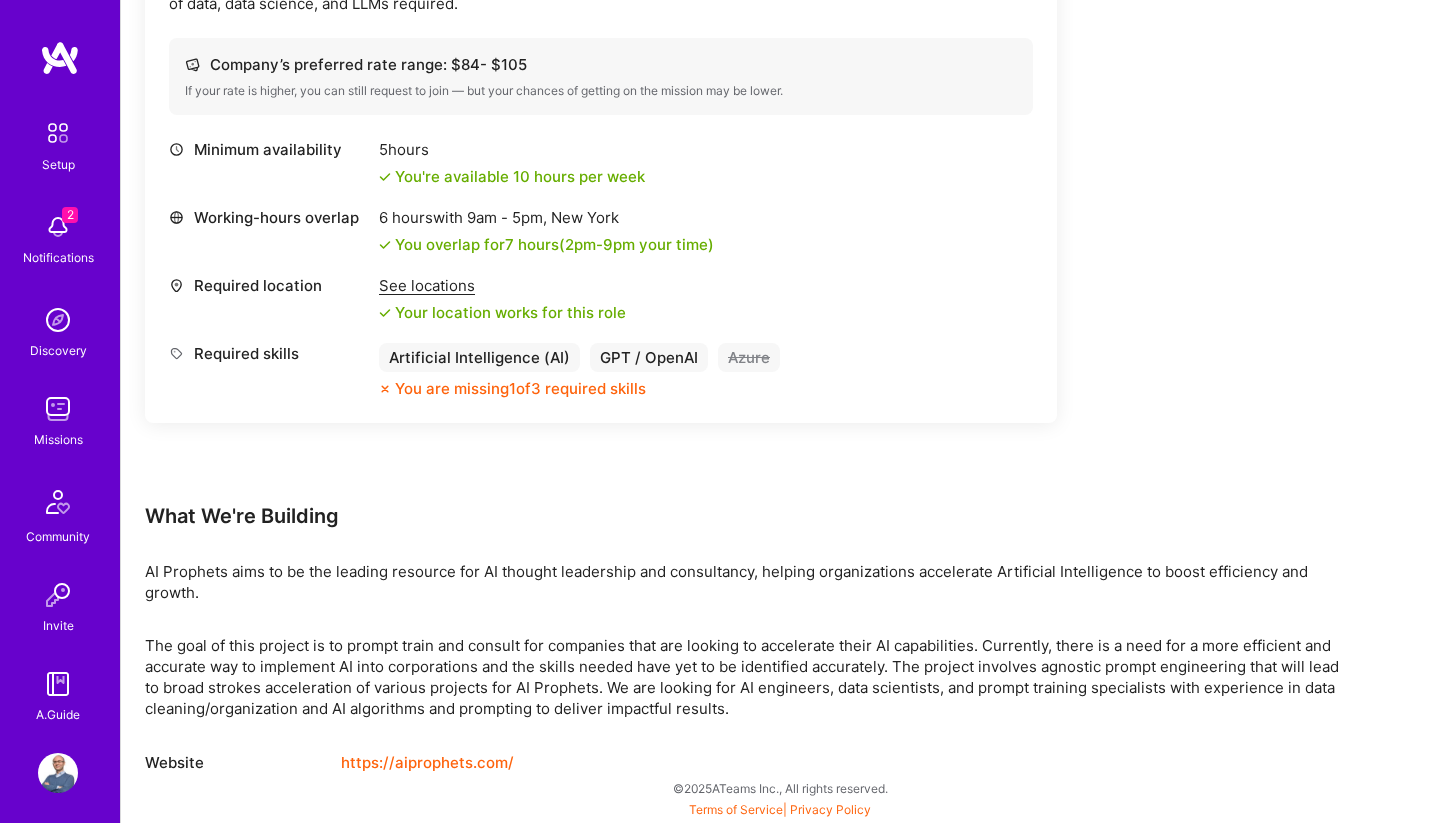 click on "Earn tokens for inviting a new A.Teamer to this mission Do you know the perfect builder for one or more of these open roles? Refer a new A.Teamer and earn tokens for every hour they work on the mission. Apply for a Mission Role We’re actively looking for builders. This is the best time to request to join. AI Engineer Open role Request to join Refer a peer Description Consulting-based role that will work directly with the founder to prompt train (agnostic for prompt engineering). This role will be for [DURATION] and will utilize skills with Azure, MS365, (Copilot, Claude, Gemini, GPT), and AWS bedrock as a nice to have. The role is agnostic to the specific product as long as the person is extroverted and happy to train. Fundamentals of data, data science, and LLMs required. Company’s preferred rate range: $ [PRICE]  - $ [PRICE] If your rate is higher, you can still request to join — but your chances of getting on the mission may be lower. Minimum availability [DURATION] You're available [DURATION] per week [DURATION]" at bounding box center [745, 173] 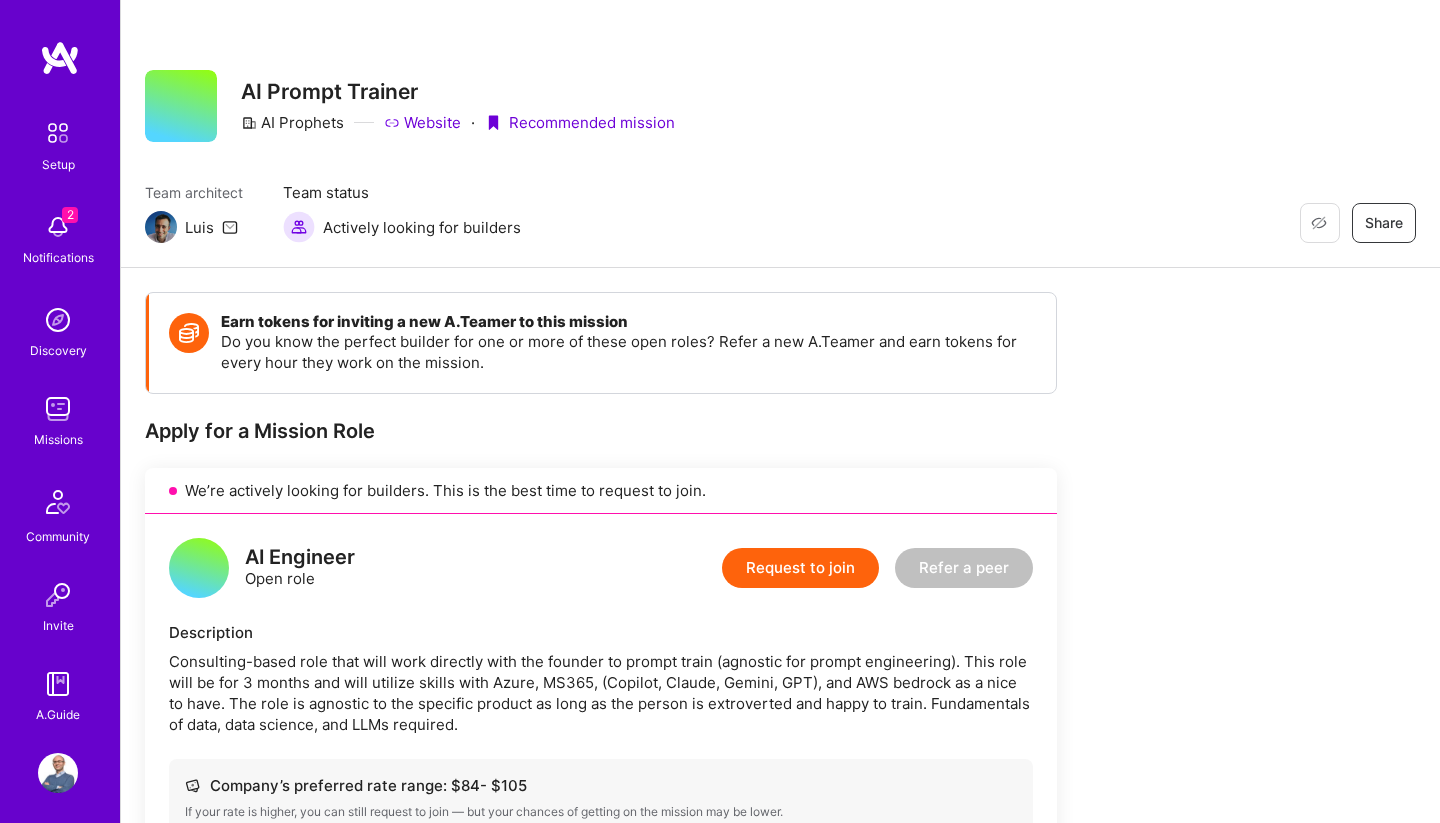 scroll, scrollTop: 86, scrollLeft: 0, axis: vertical 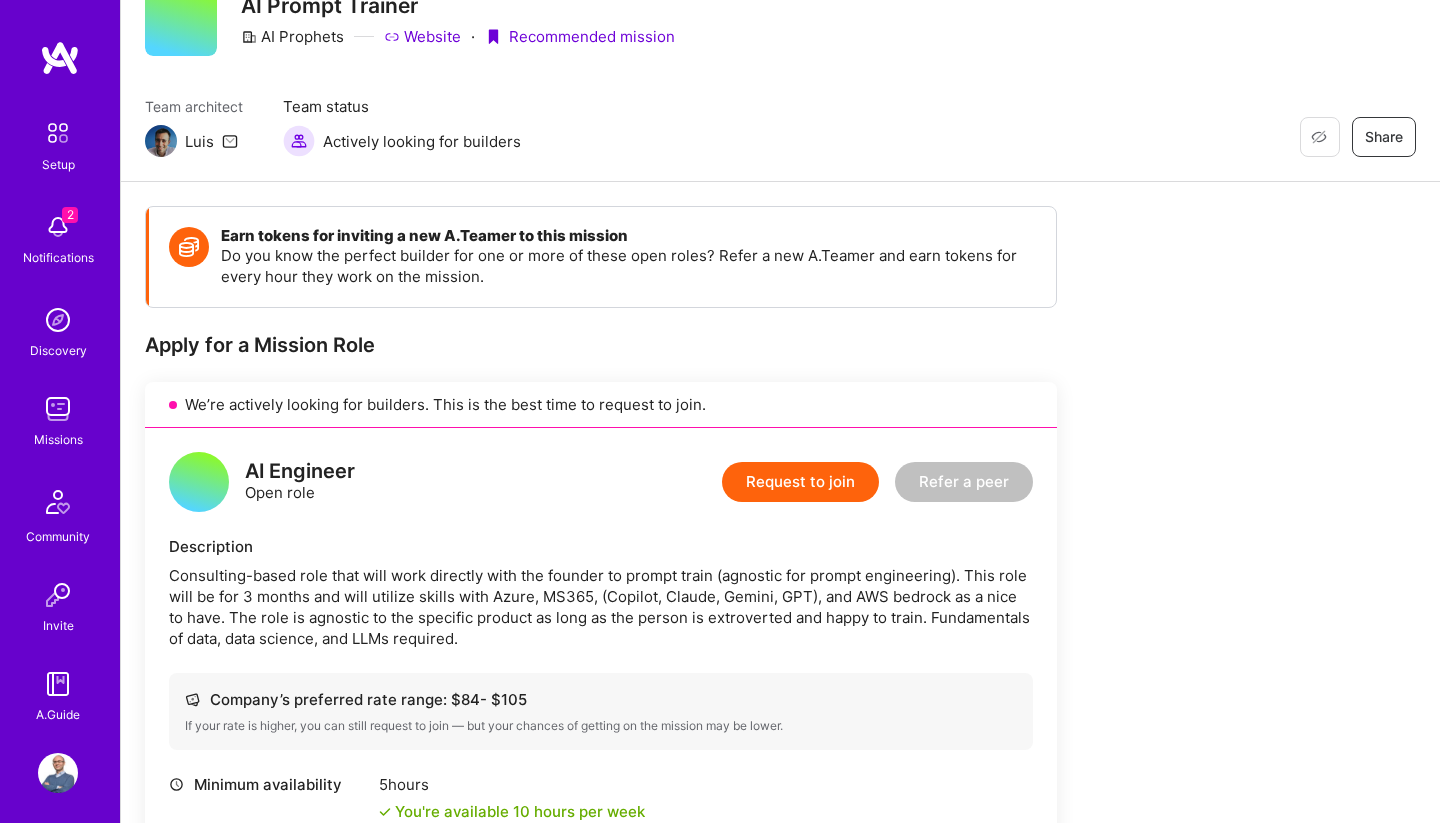 click on "Consulting-based role that will work directly with the founder to prompt train (agnostic for prompt engineering). This role will be for 3 months and will utilize skills with Azure, MS365, (Copilot, Claude, Gemini, GPT), and AWS bedrock as a nice to have. The role is agnostic to the specific product as long as the person is extroverted and happy to train. Fundamentals of data, data science, and LLMs required." at bounding box center (601, 607) 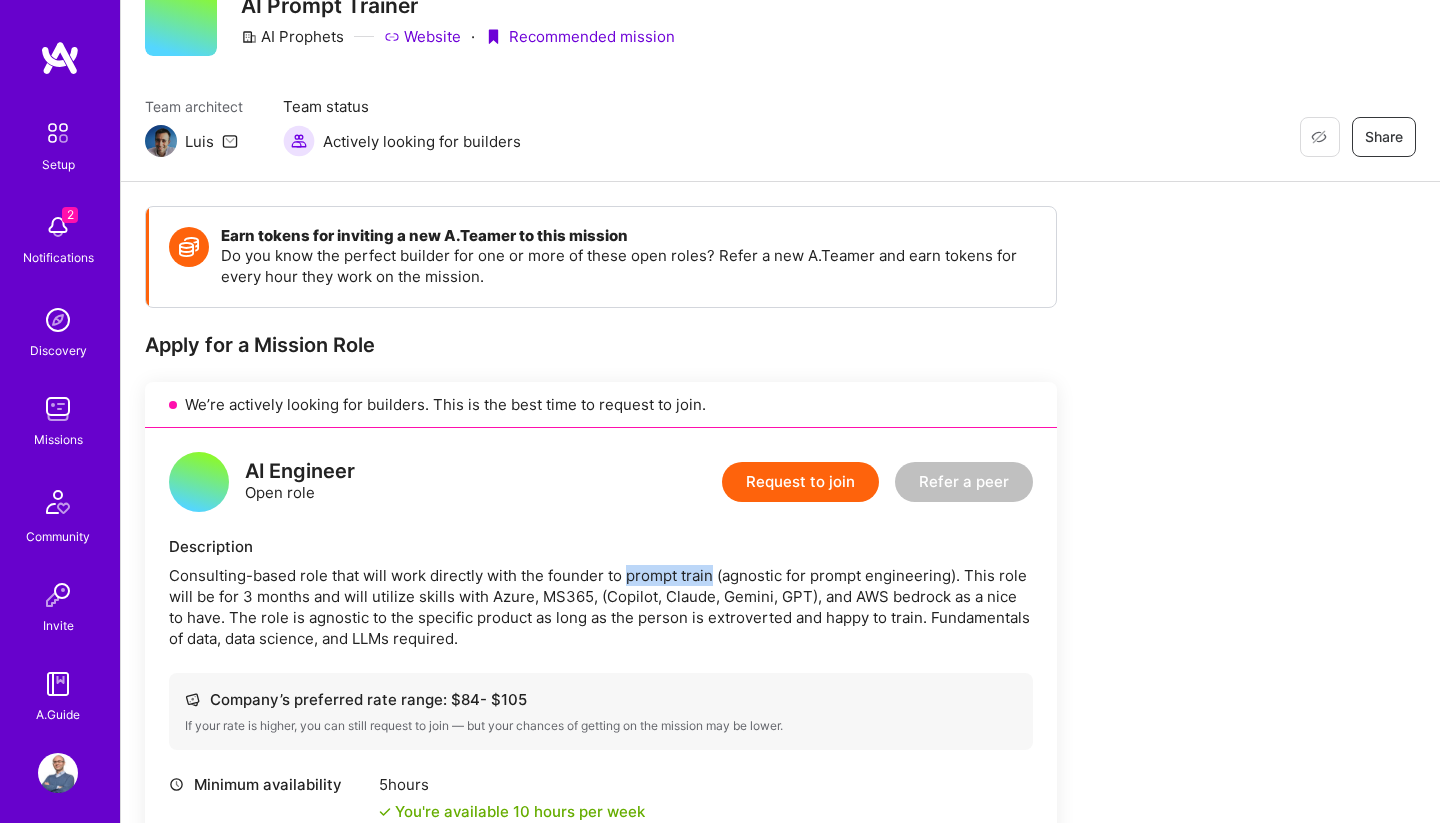 drag, startPoint x: 634, startPoint y: 573, endPoint x: 695, endPoint y: 574, distance: 61.008198 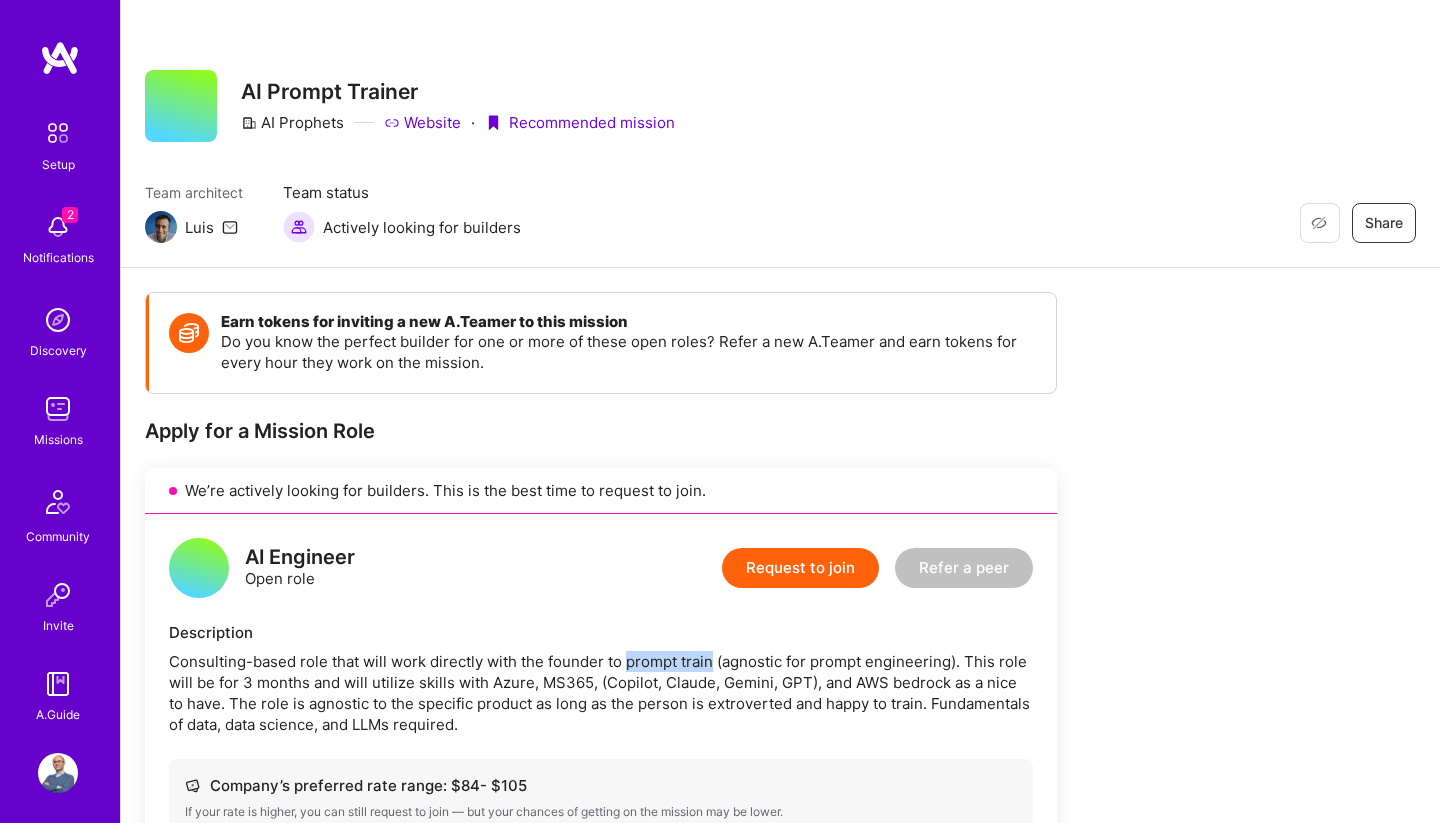 scroll, scrollTop: 0, scrollLeft: 0, axis: both 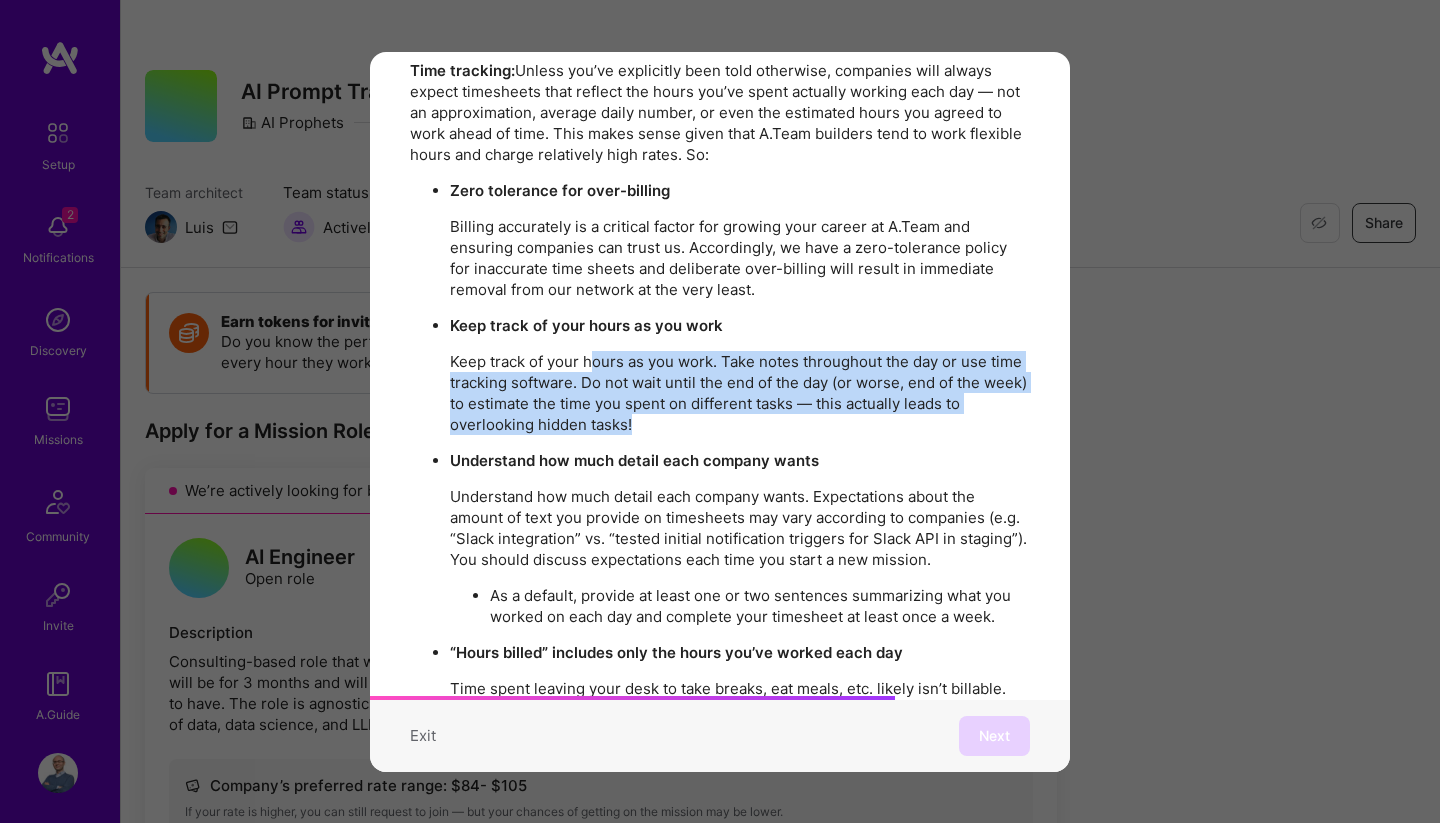 drag, startPoint x: 594, startPoint y: 365, endPoint x: 704, endPoint y: 433, distance: 129.3213 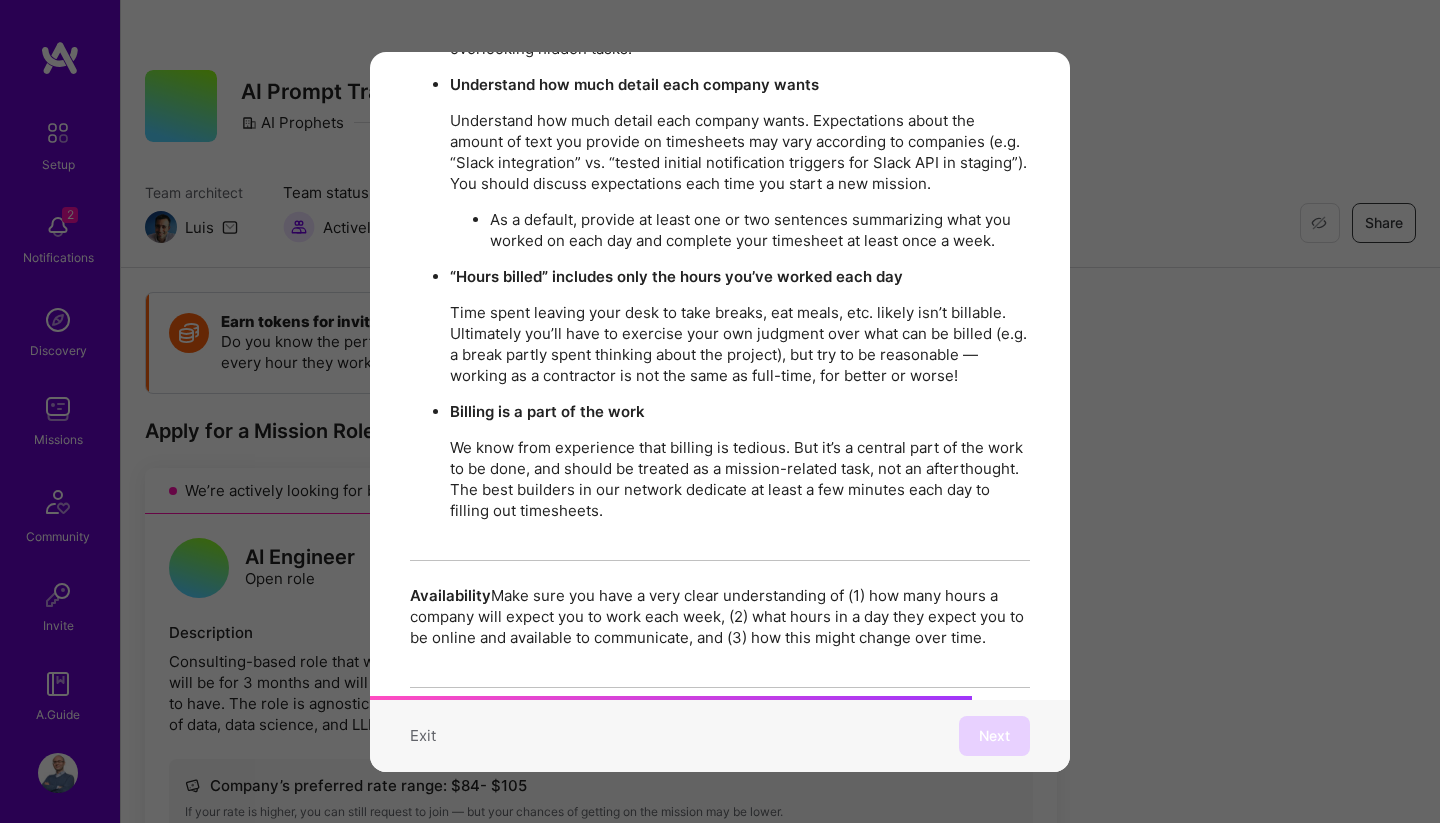 scroll, scrollTop: 2868, scrollLeft: 0, axis: vertical 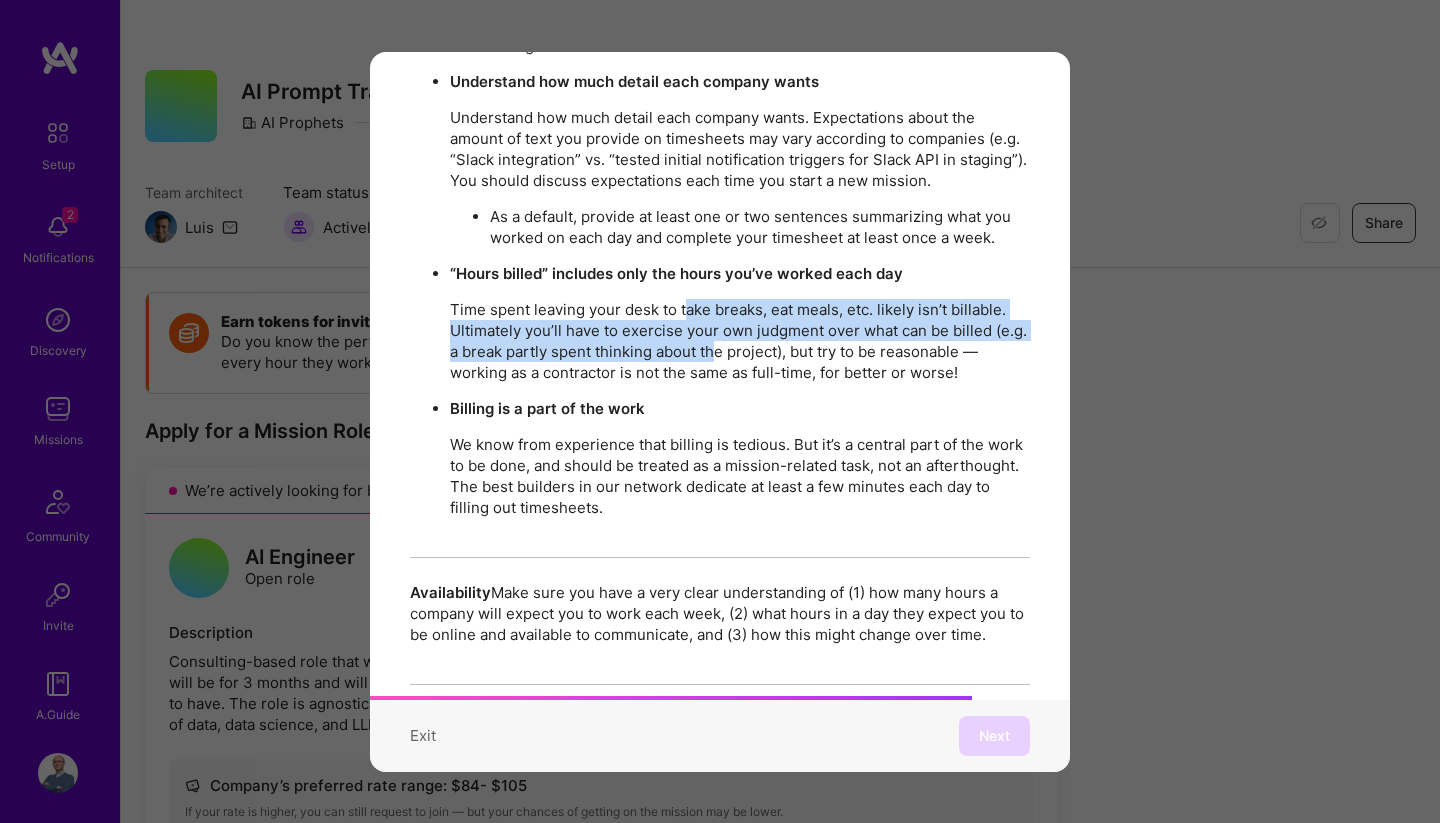 drag, startPoint x: 685, startPoint y: 307, endPoint x: 720, endPoint y: 347, distance: 53.15073 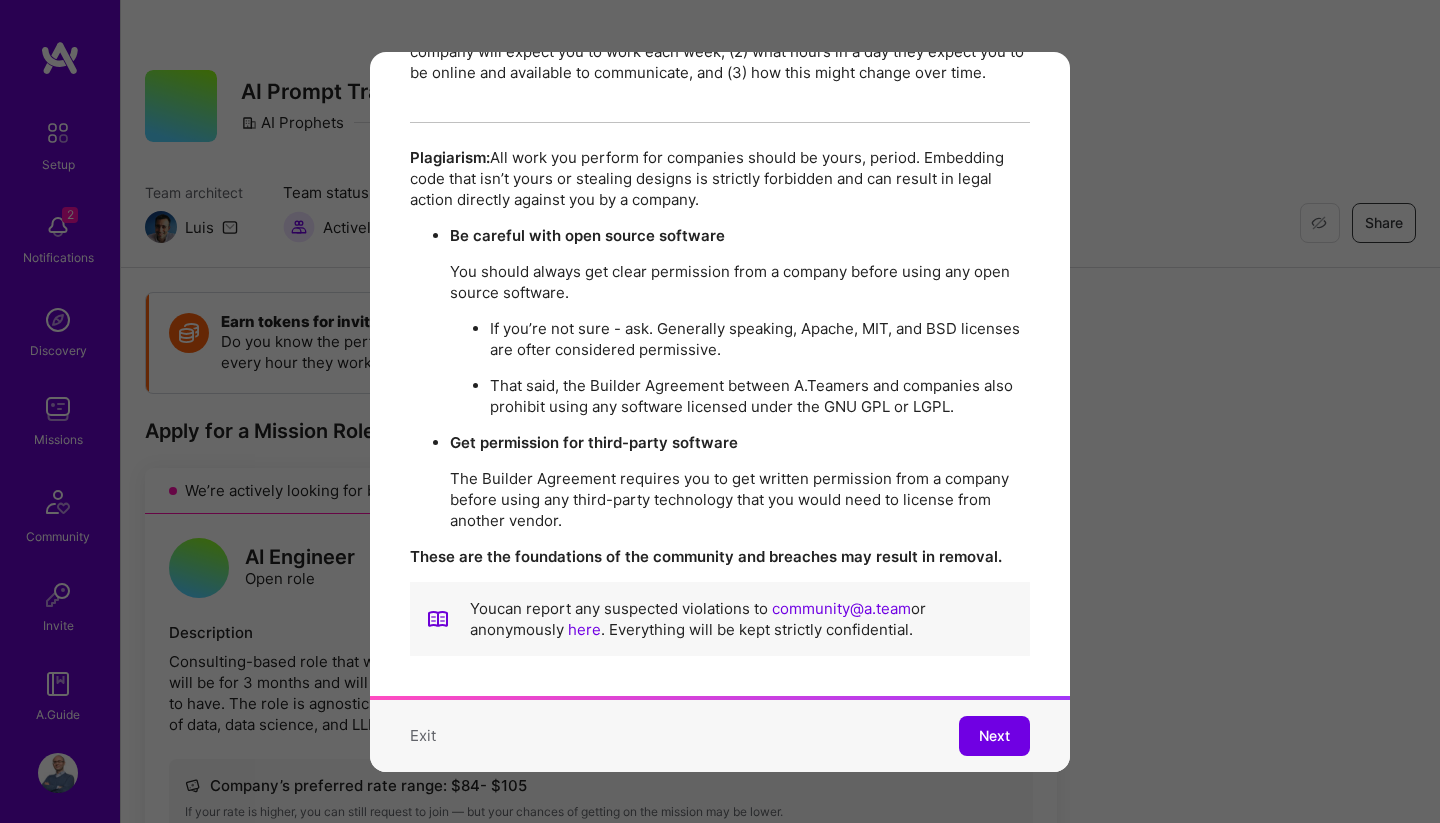 scroll, scrollTop: 3430, scrollLeft: 0, axis: vertical 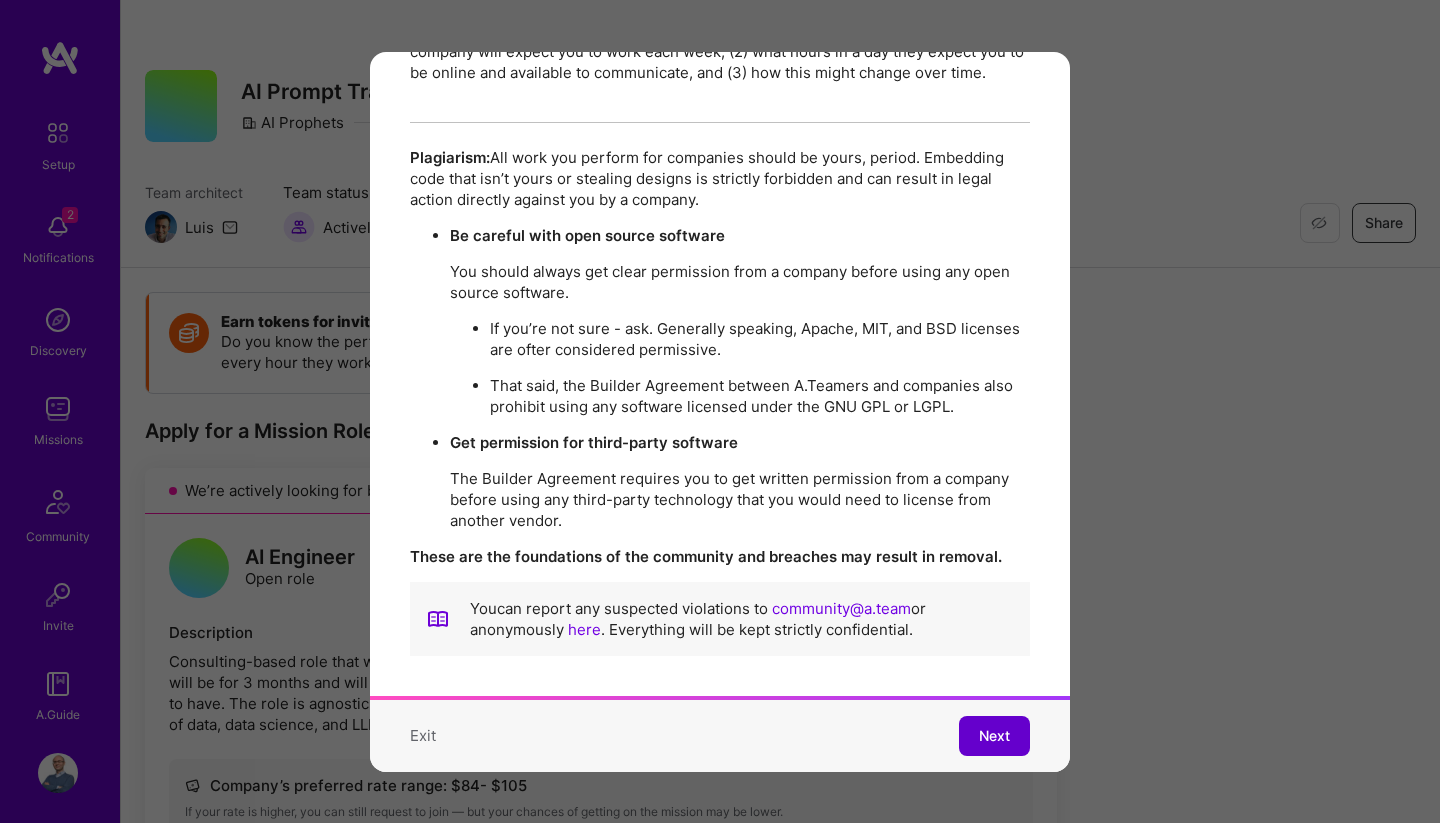 click on "Next" at bounding box center [994, 736] 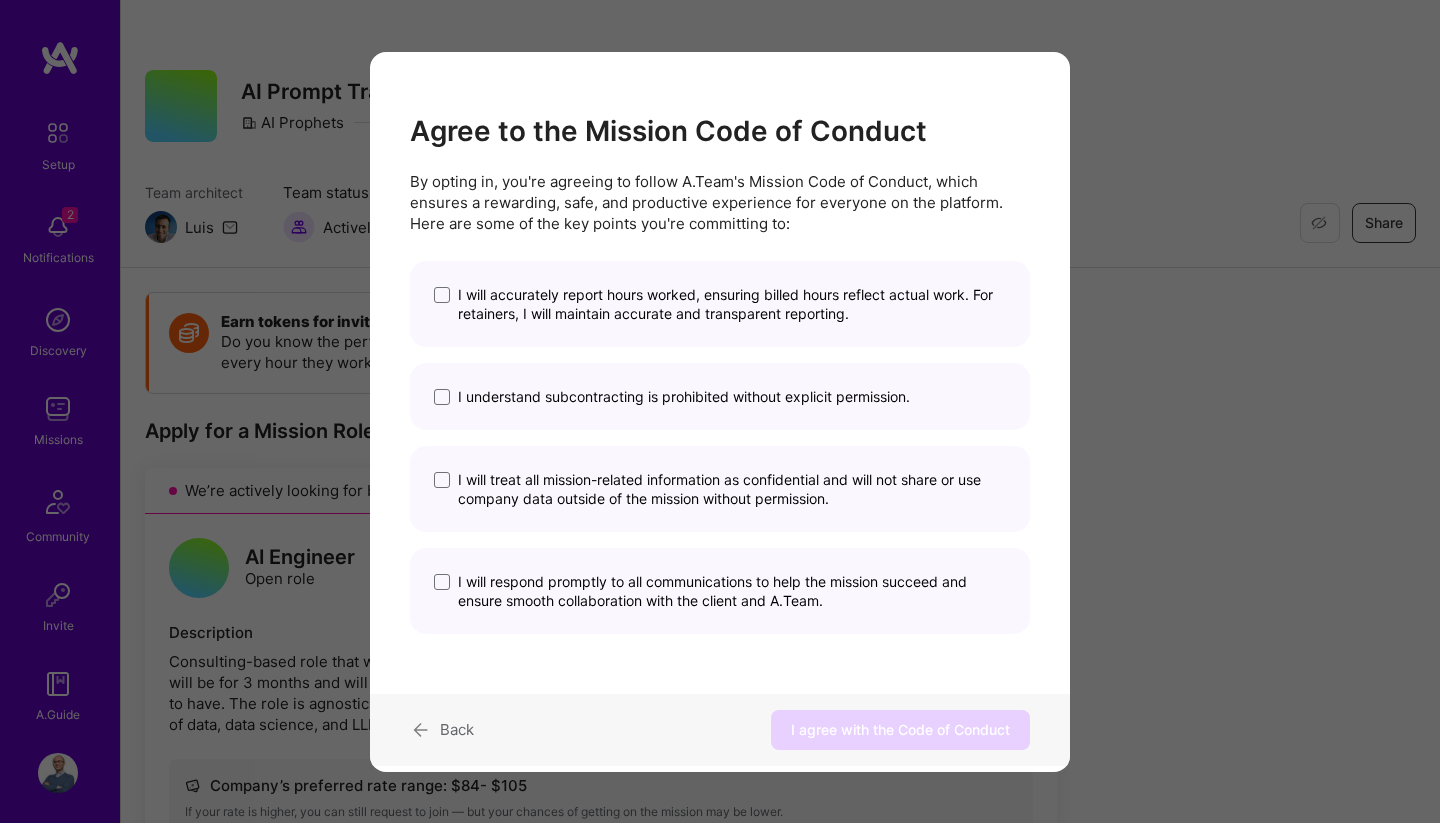 scroll, scrollTop: 0, scrollLeft: 0, axis: both 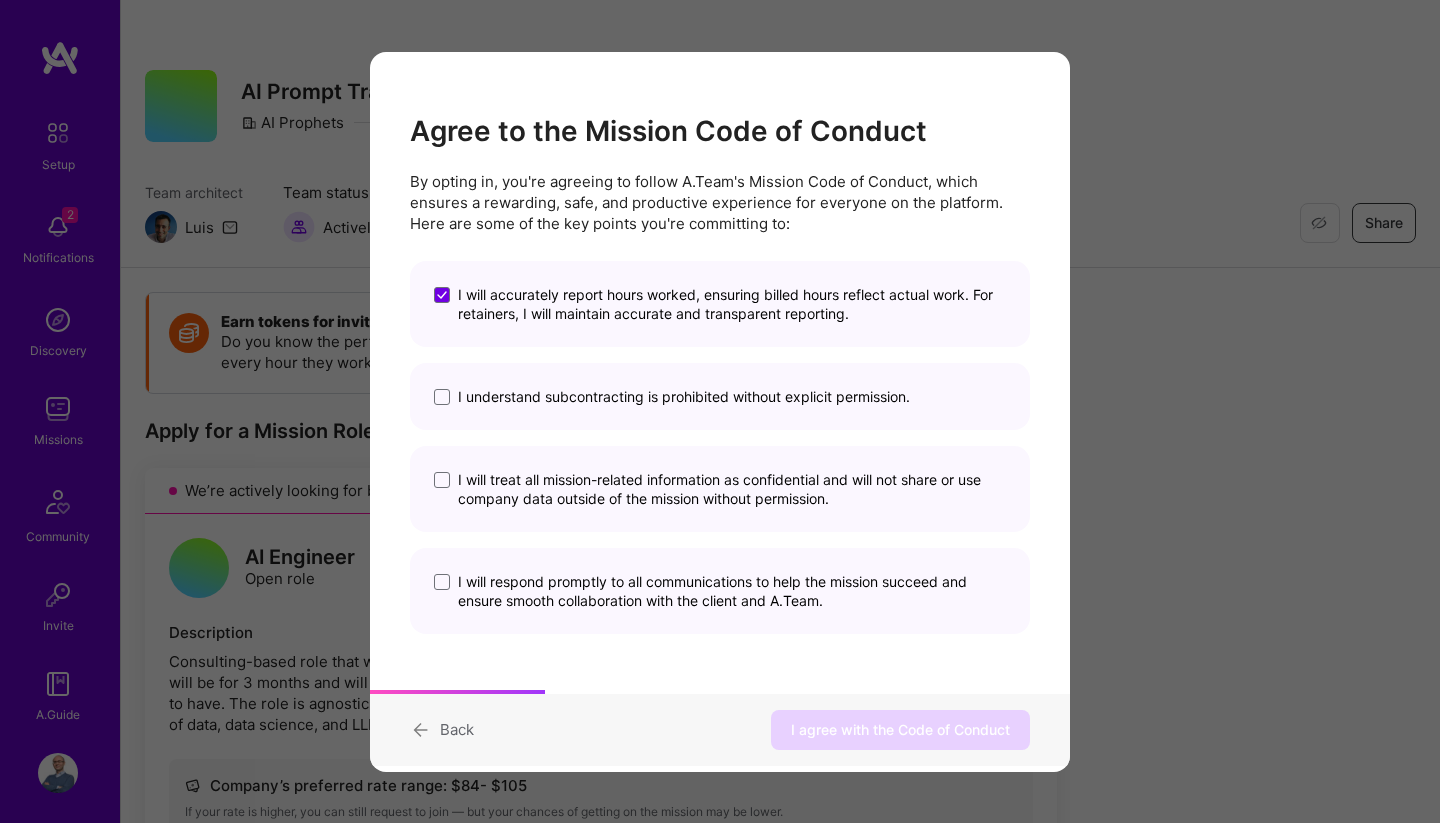 click on "I understand subcontracting is prohibited without explicit permission." at bounding box center (684, 396) 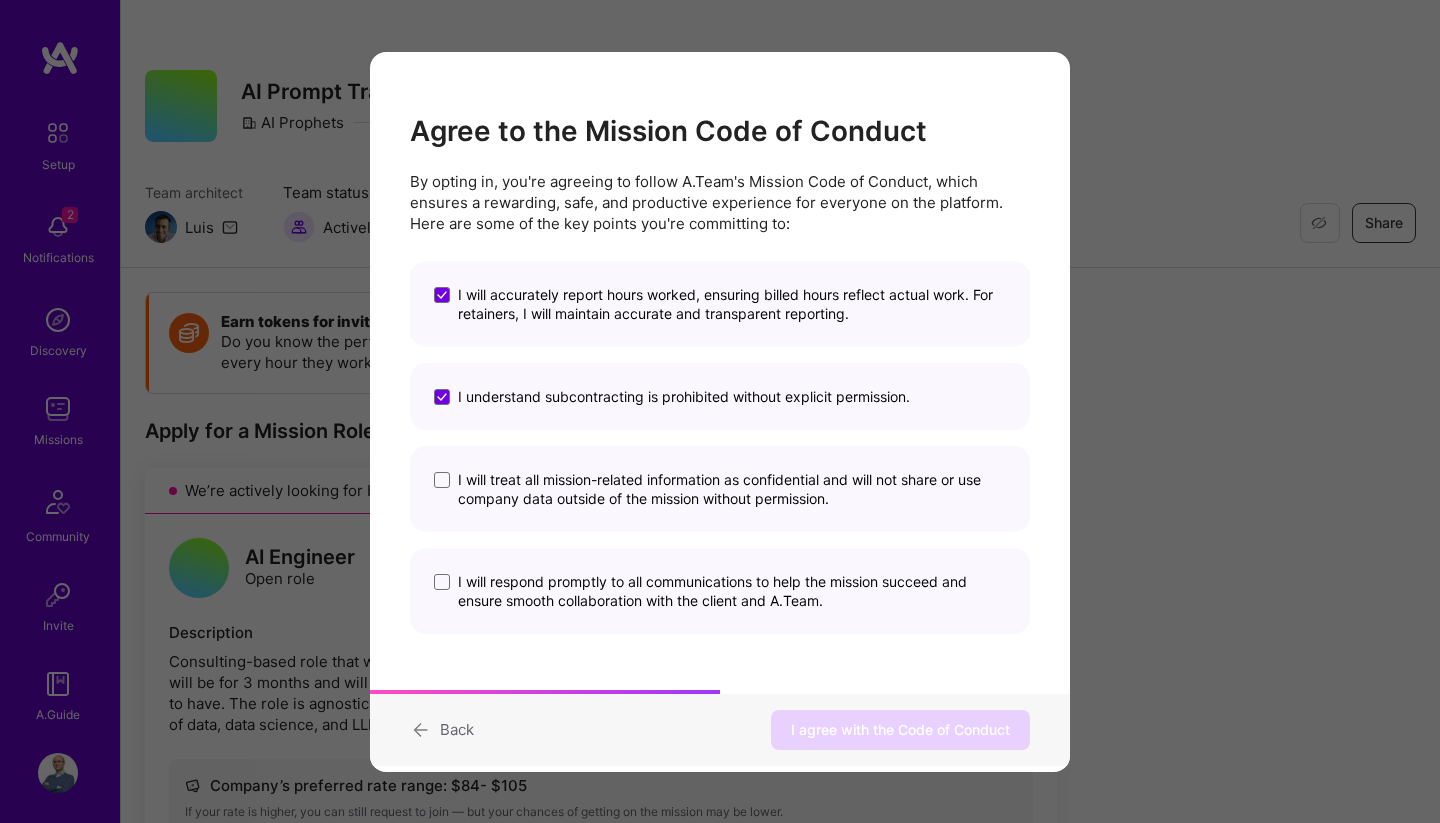 click on "I will treat all mission-related information as confidential and will not share or use company data outside of the mission without permission." at bounding box center [732, 489] 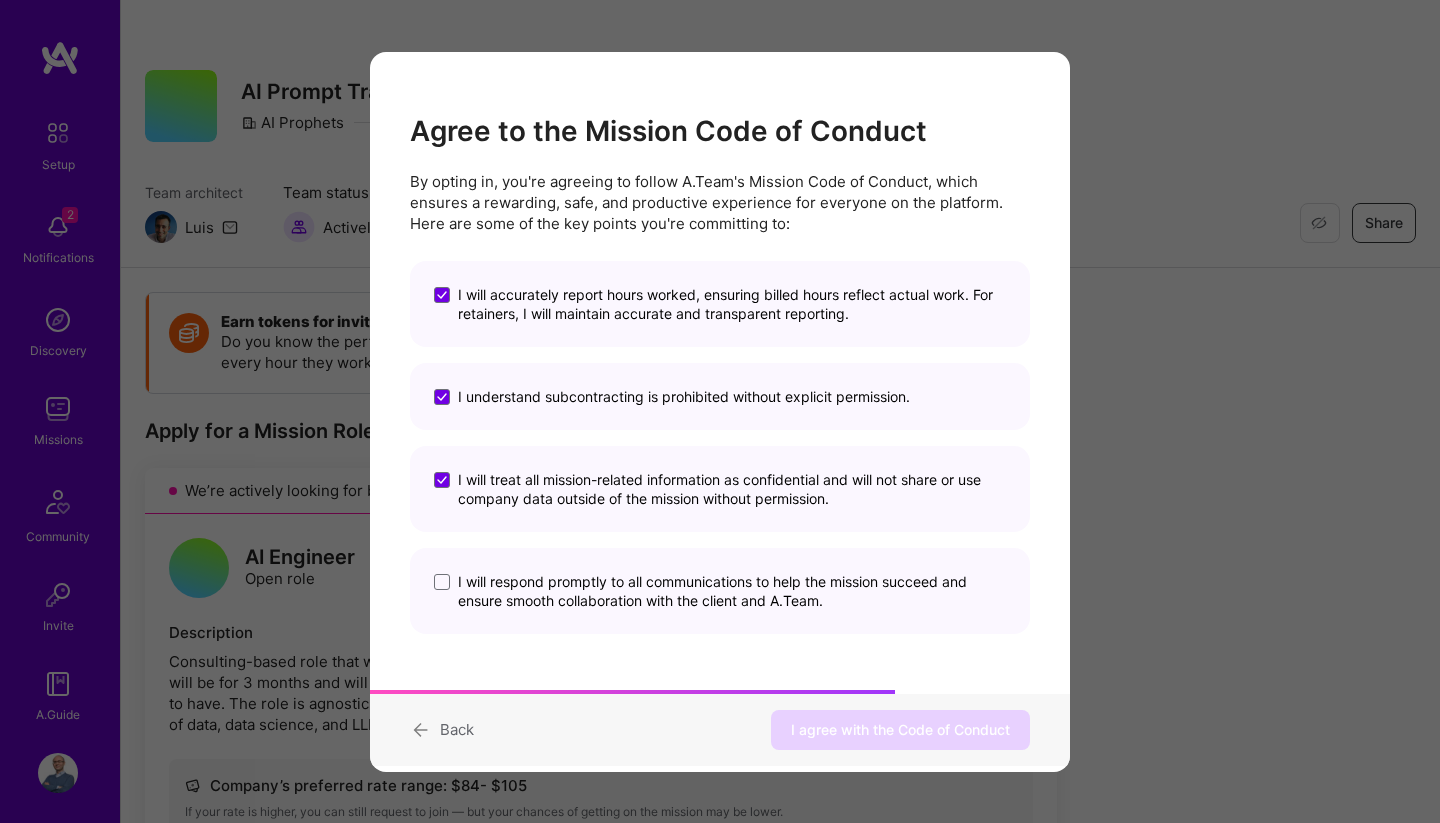 click on "I will respond promptly to all communications to help the mission succeed and ensure smooth collaboration with the client and A.Team." at bounding box center (732, 591) 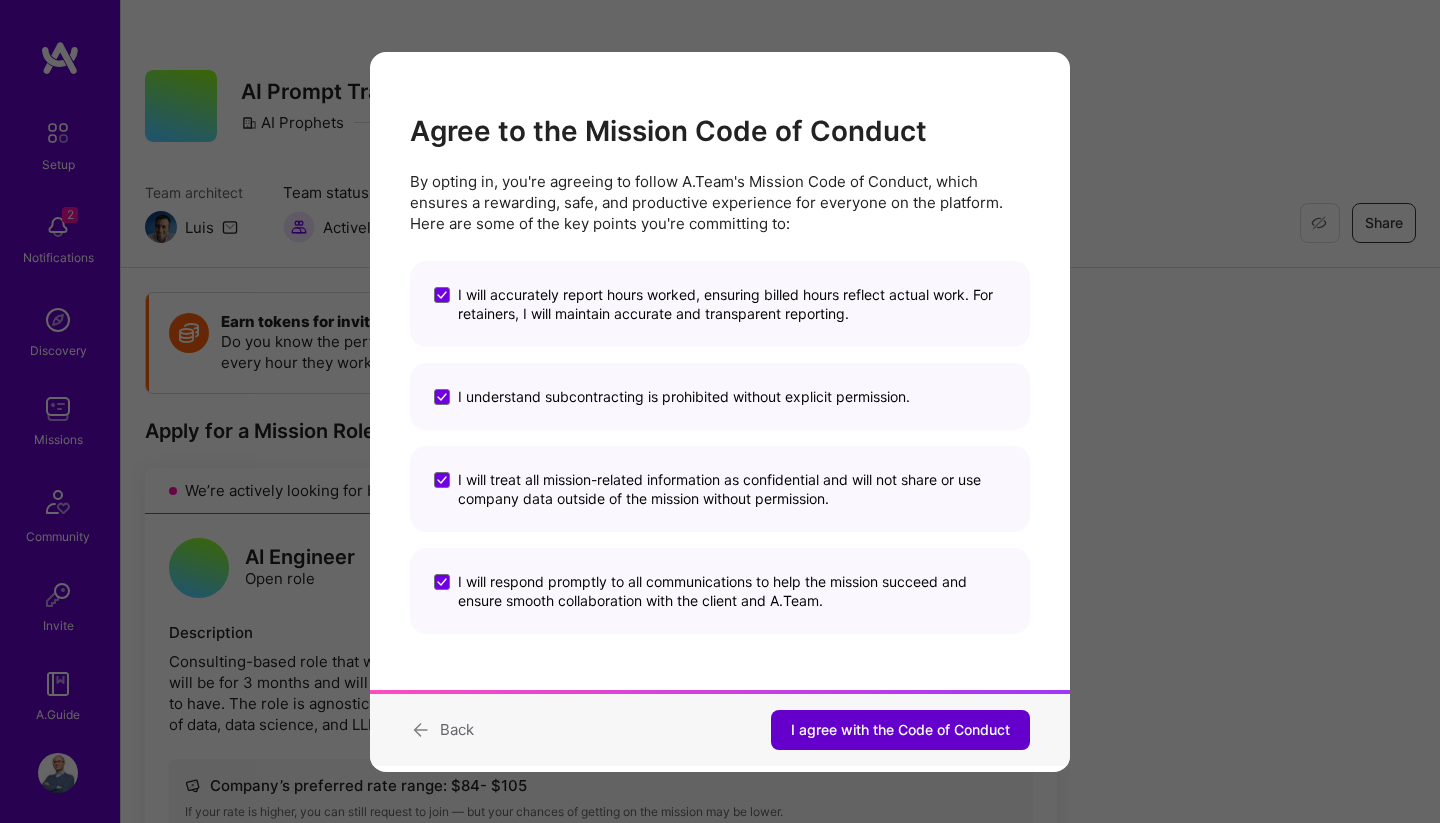 click on "I agree with the Code of Conduct" at bounding box center [900, 730] 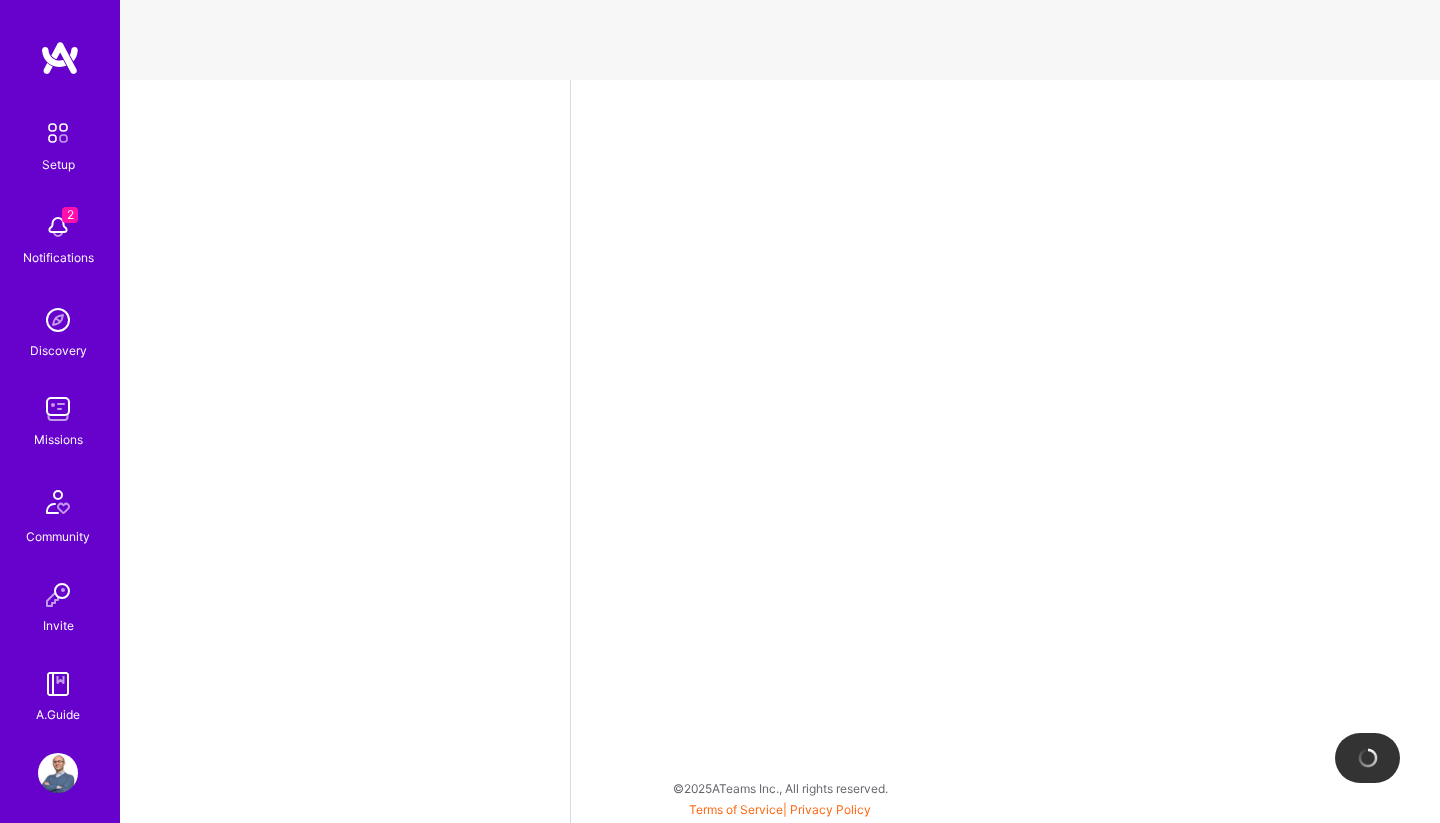 select on "PT" 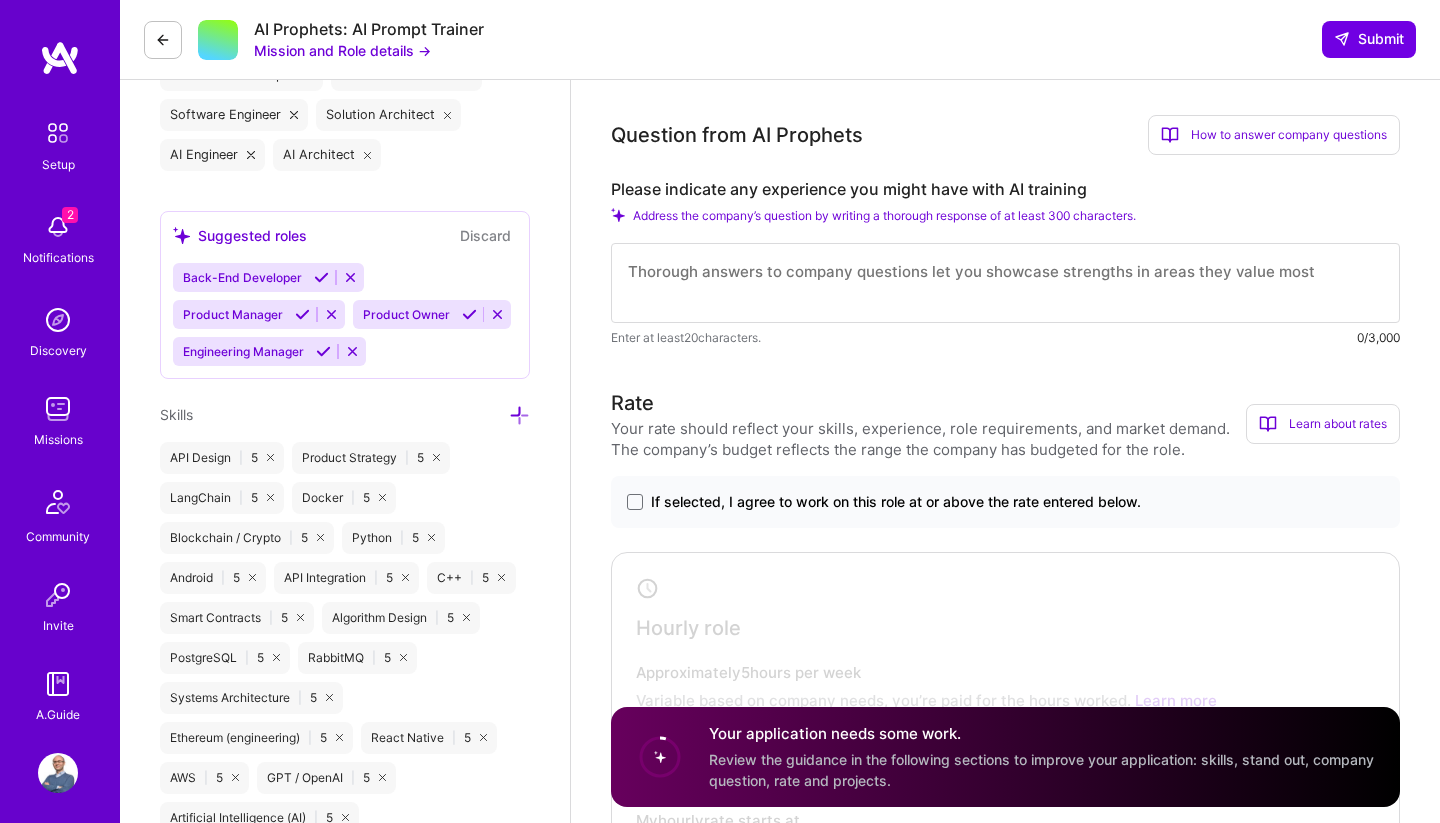 scroll, scrollTop: 748, scrollLeft: 0, axis: vertical 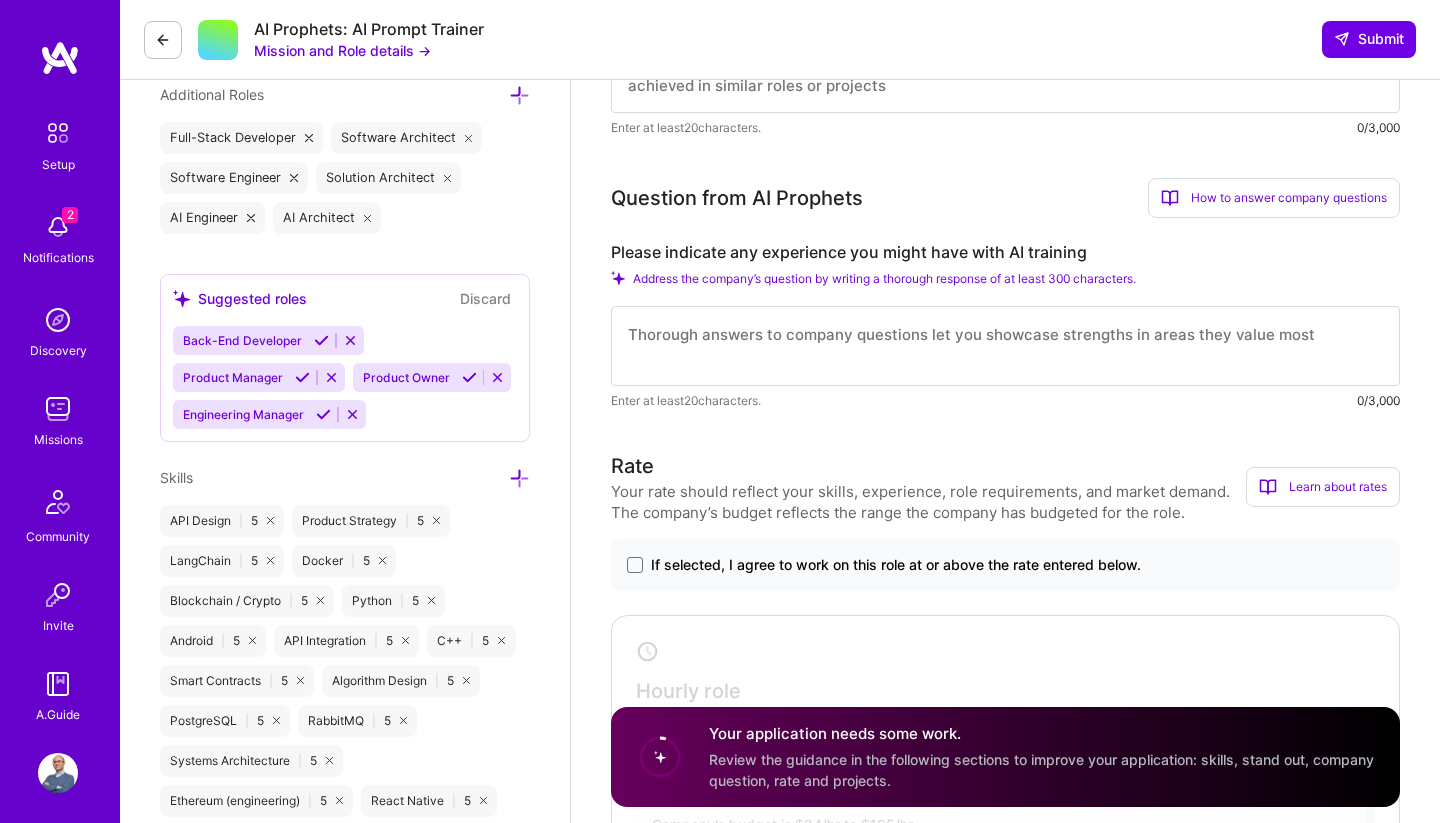 click at bounding box center [58, 409] 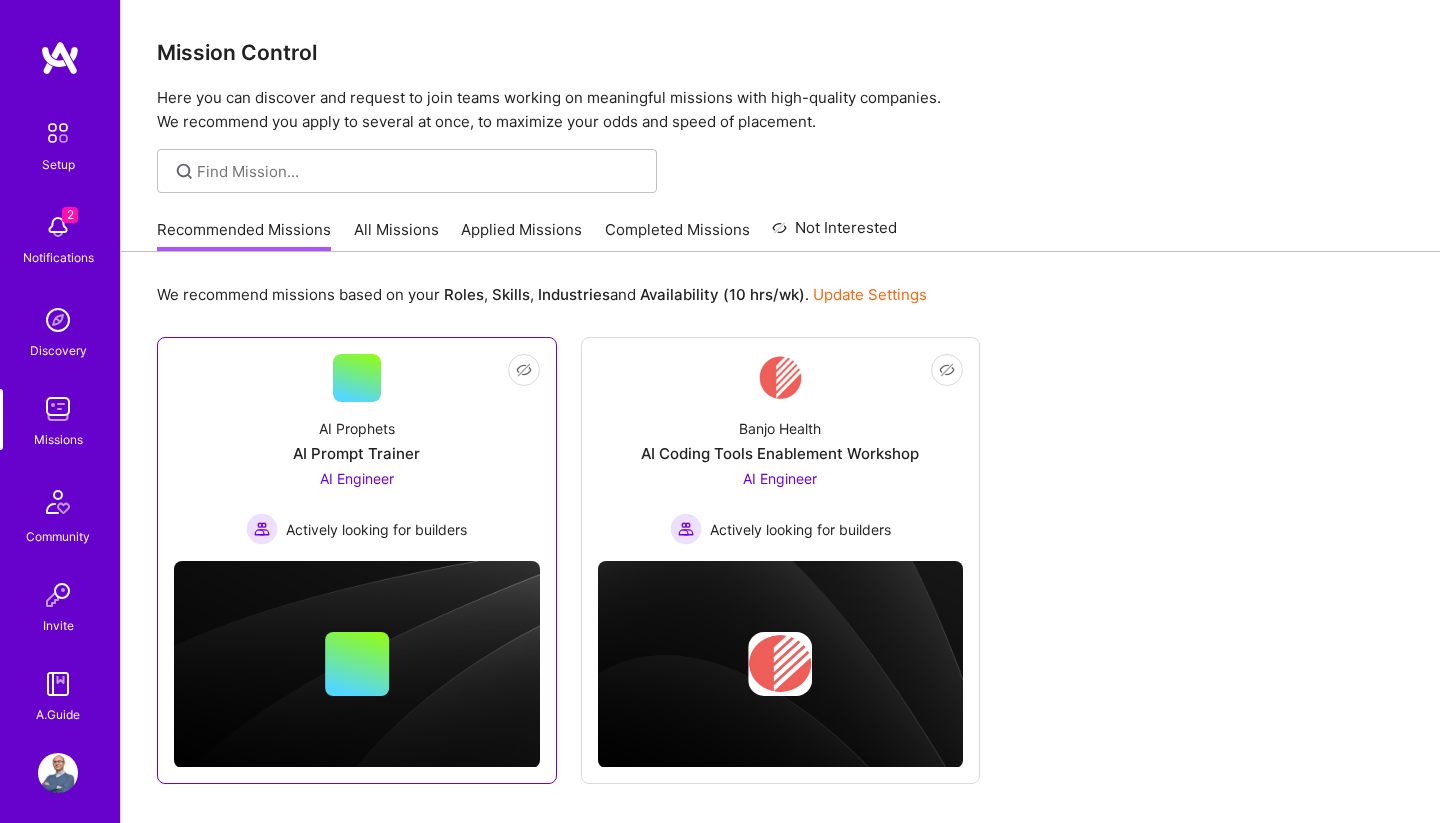 scroll, scrollTop: 0, scrollLeft: 0, axis: both 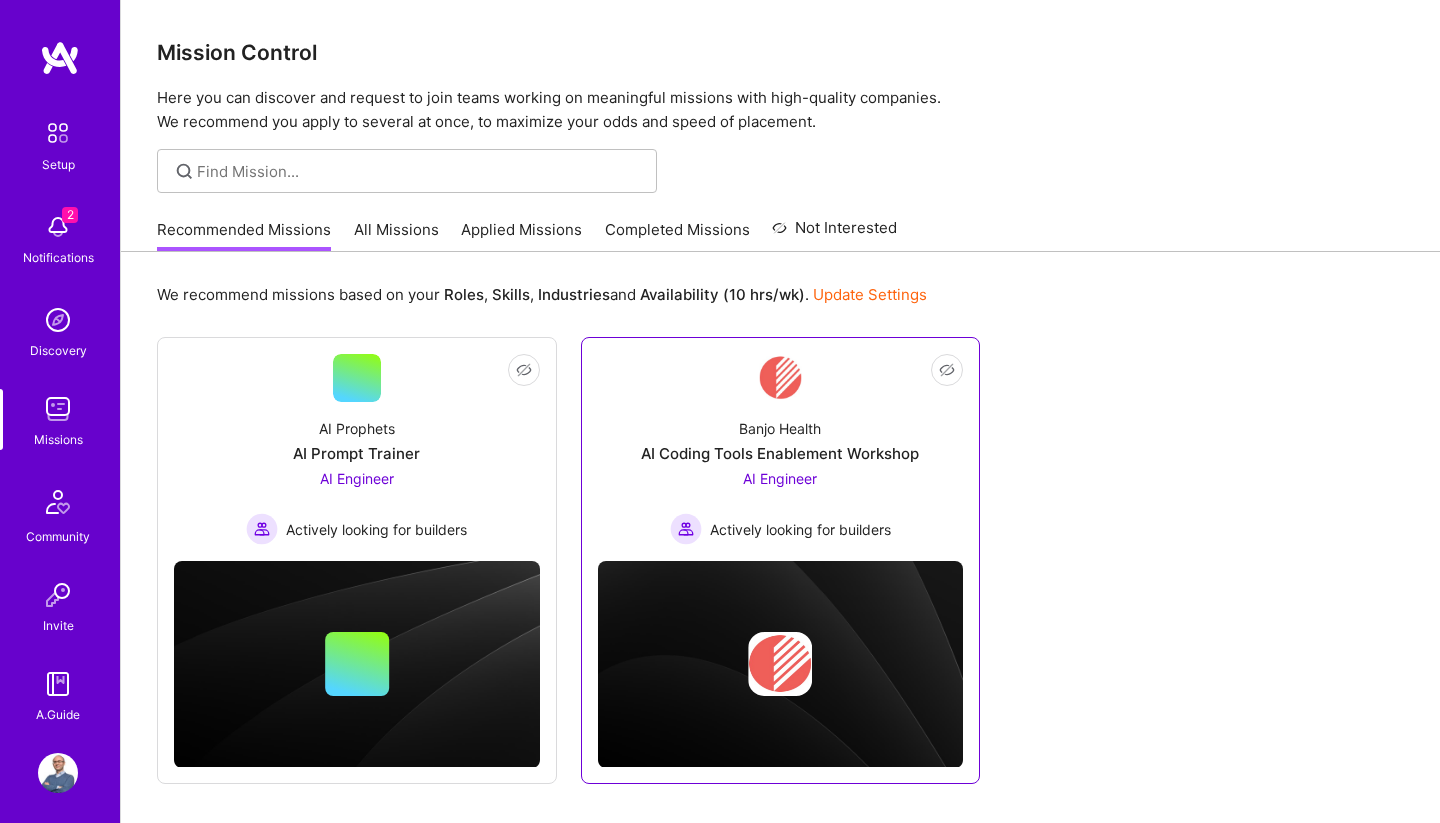 click on "AI Engineer   Actively looking for builders" at bounding box center [780, 506] 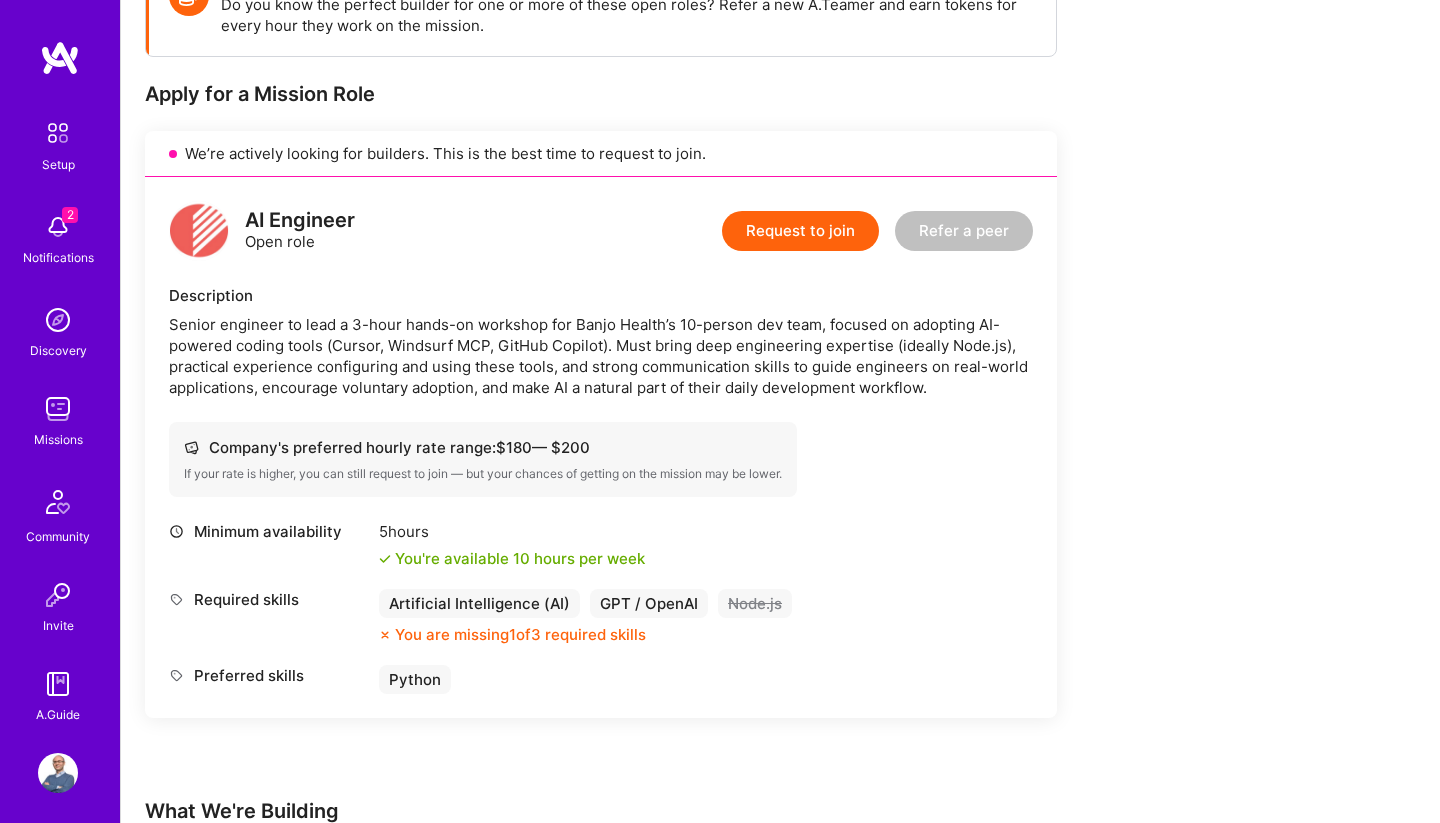 scroll, scrollTop: 341, scrollLeft: 0, axis: vertical 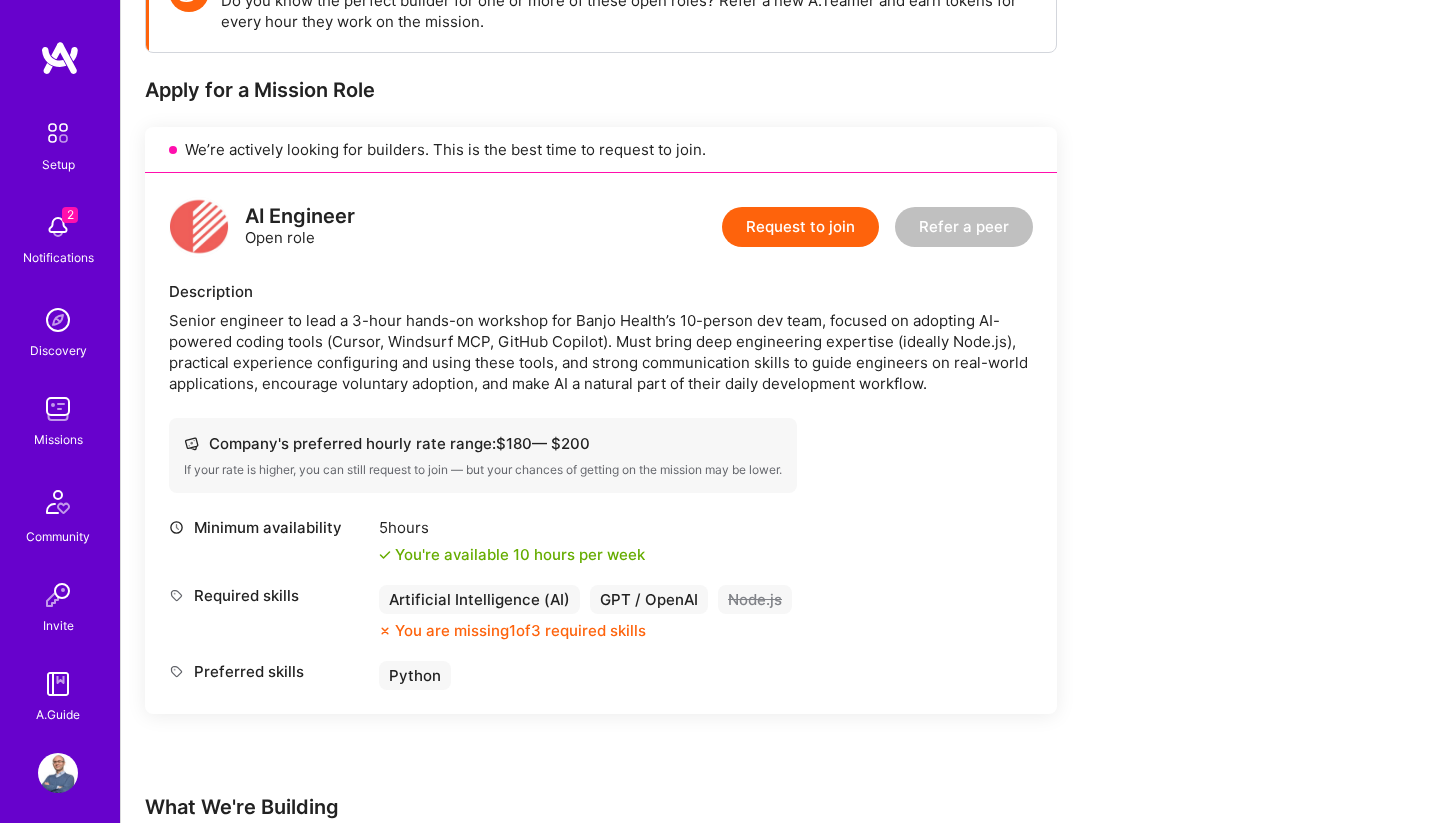 click on "Senior engineer to lead a 3-hour hands-on workshop for Banjo Health’s 10-person dev team, focused on adopting AI-powered coding tools (Cursor, Windsurf MCP, GitHub Copilot). Must bring deep engineering expertise (ideally Node.js), practical experience configuring and using these tools, and strong communication skills to guide engineers on real-world applications, encourage voluntary adoption, and make AI a natural part of their daily development workflow." at bounding box center [601, 352] 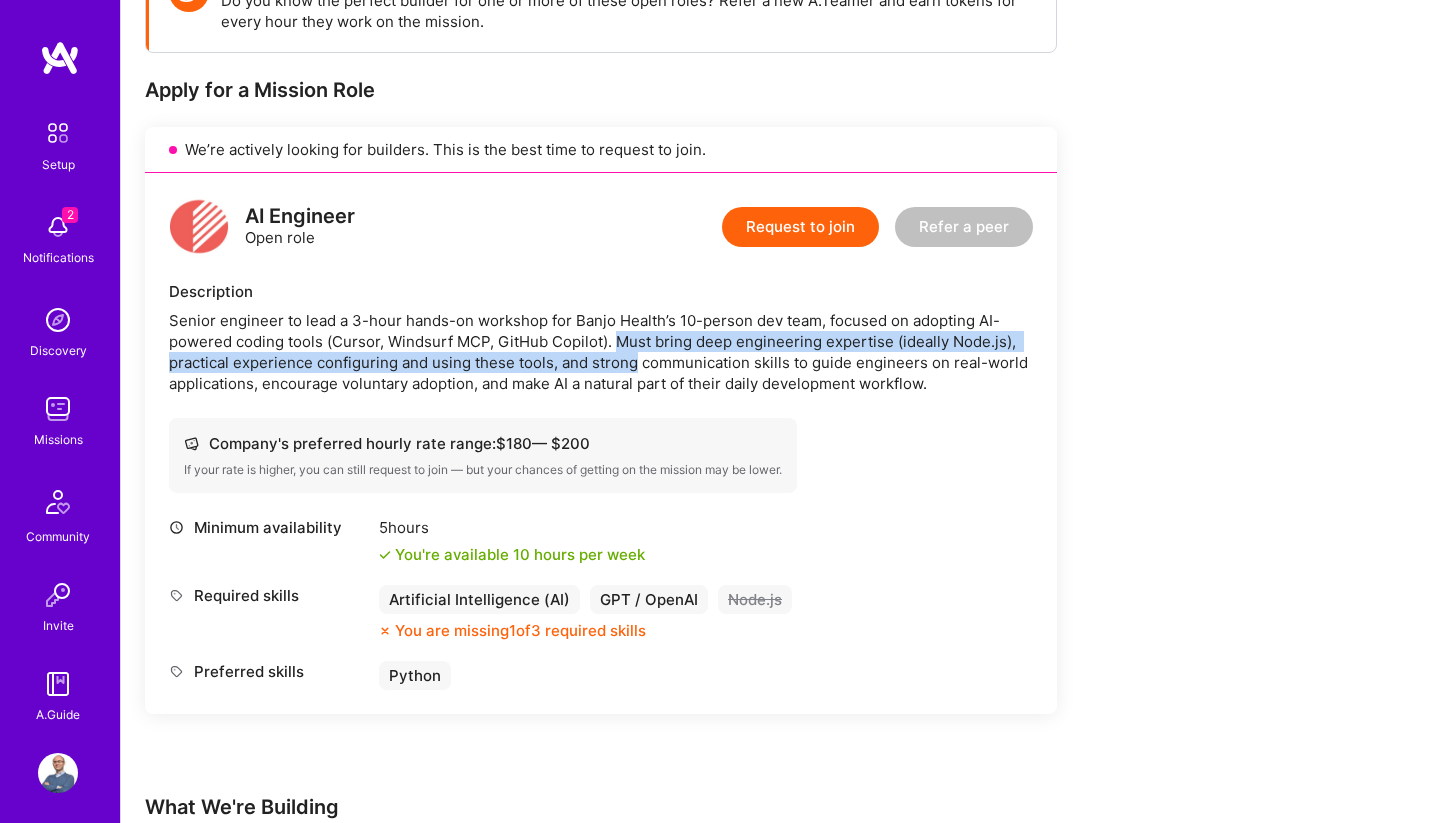 drag, startPoint x: 631, startPoint y: 342, endPoint x: 631, endPoint y: 364, distance: 22 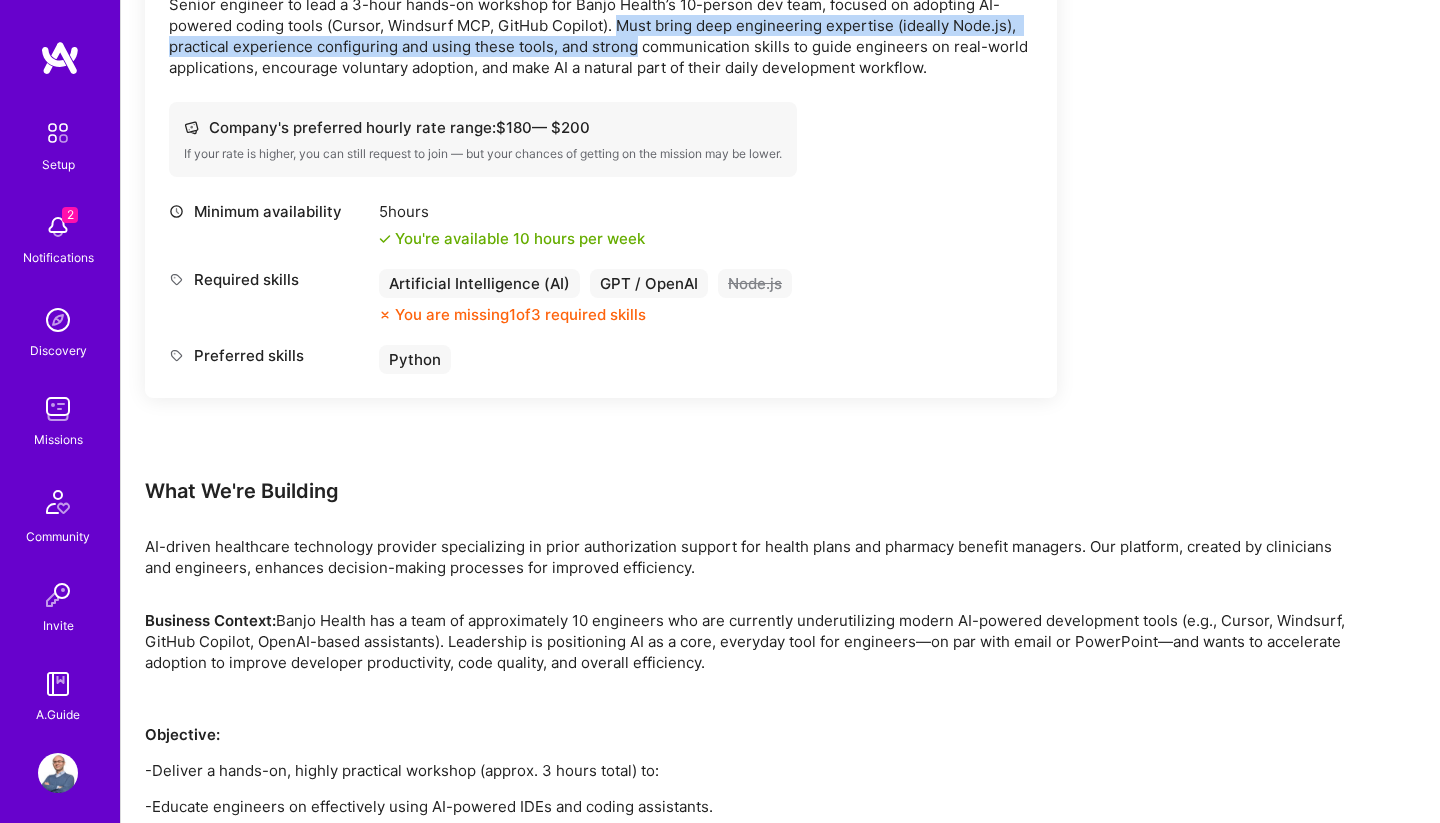 scroll, scrollTop: 650, scrollLeft: 0, axis: vertical 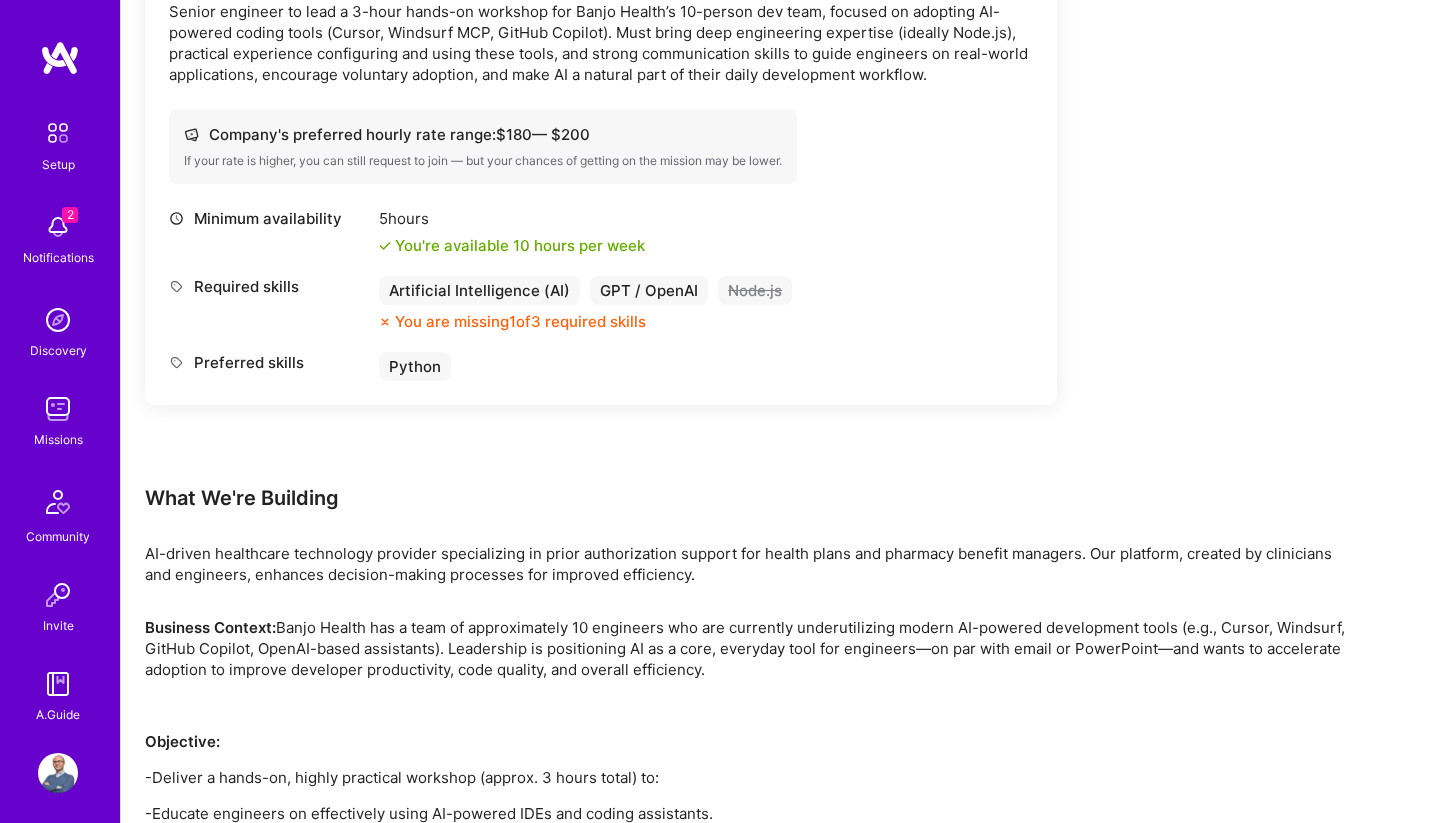 click on "Company's preferred hourly rate range:  $ 180  — $ 200" at bounding box center [483, 134] 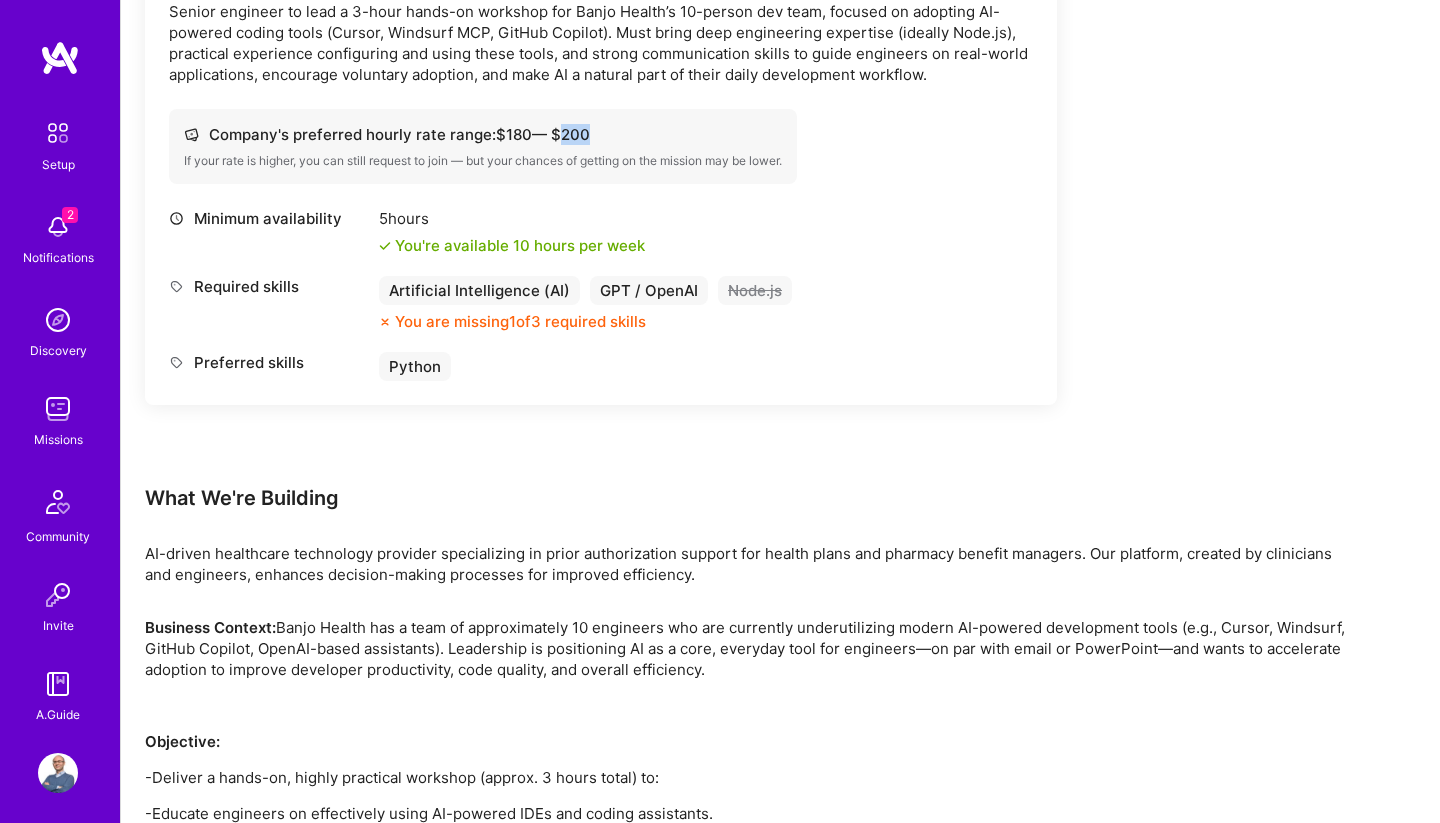 click on "Company's preferred hourly rate range:  $ 180  — $ 200" at bounding box center [483, 134] 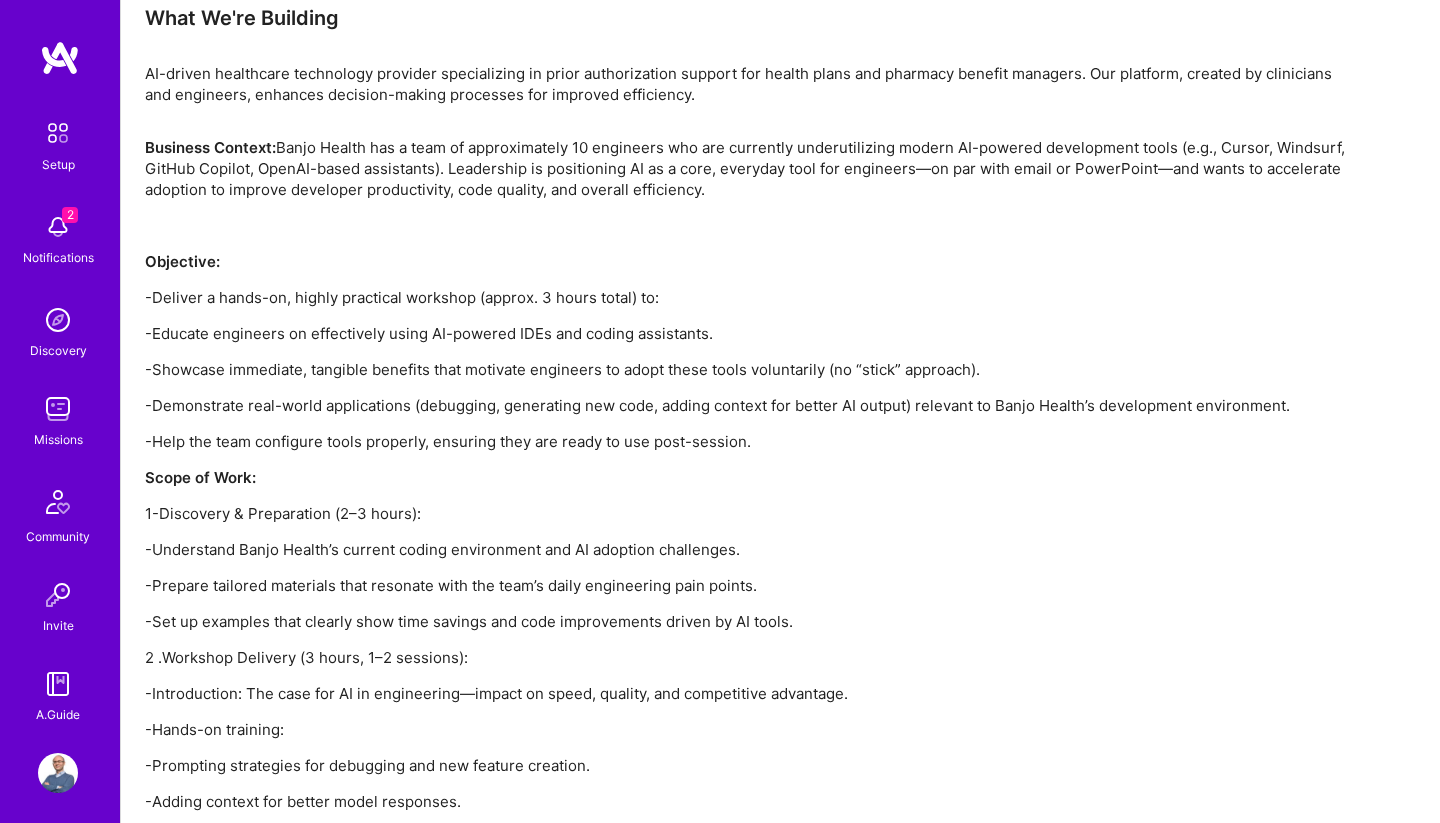 scroll, scrollTop: 1163, scrollLeft: 0, axis: vertical 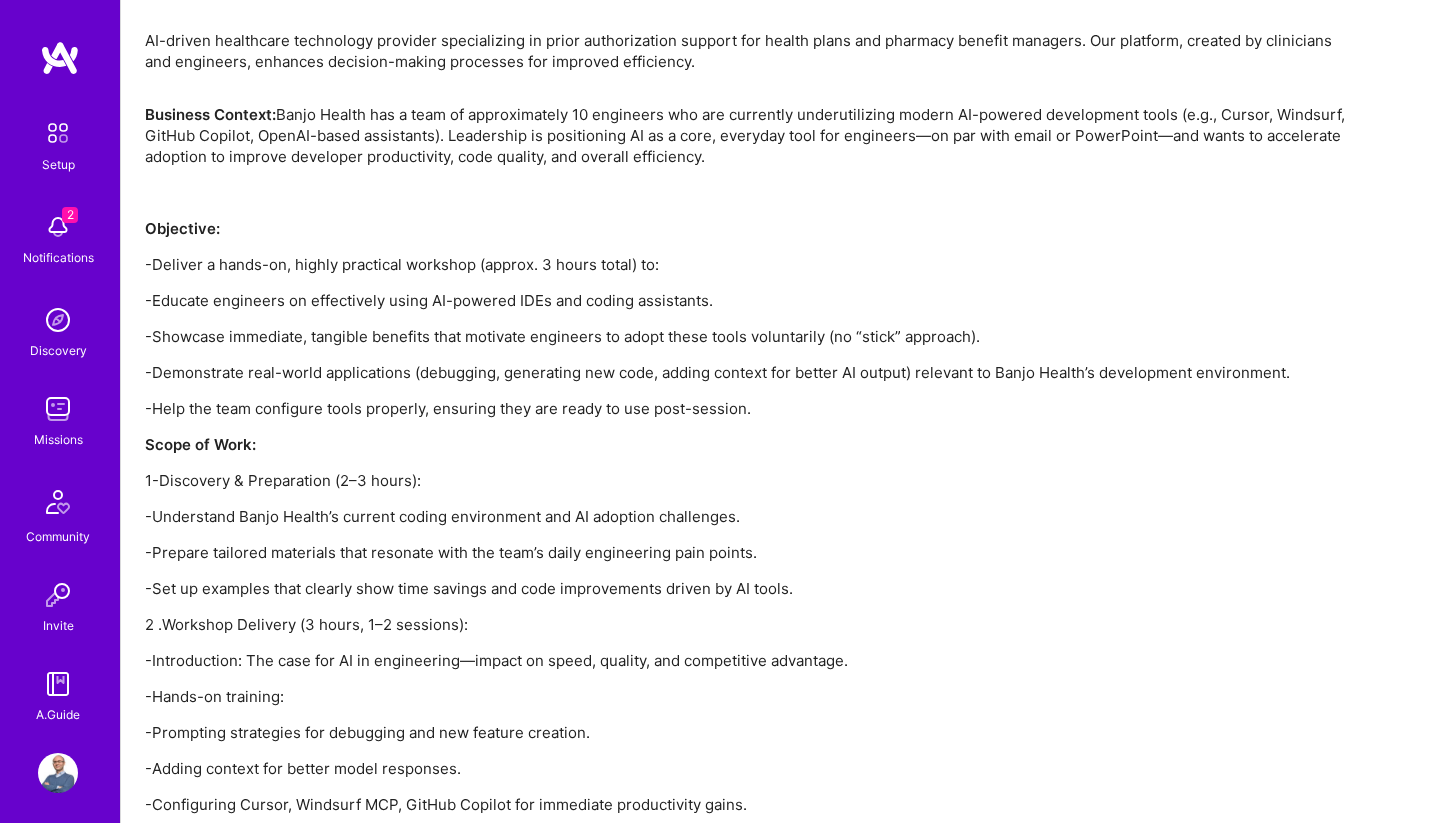 click on "-Educate engineers on effectively using AI-powered IDEs and coding assistants." at bounding box center (745, 300) 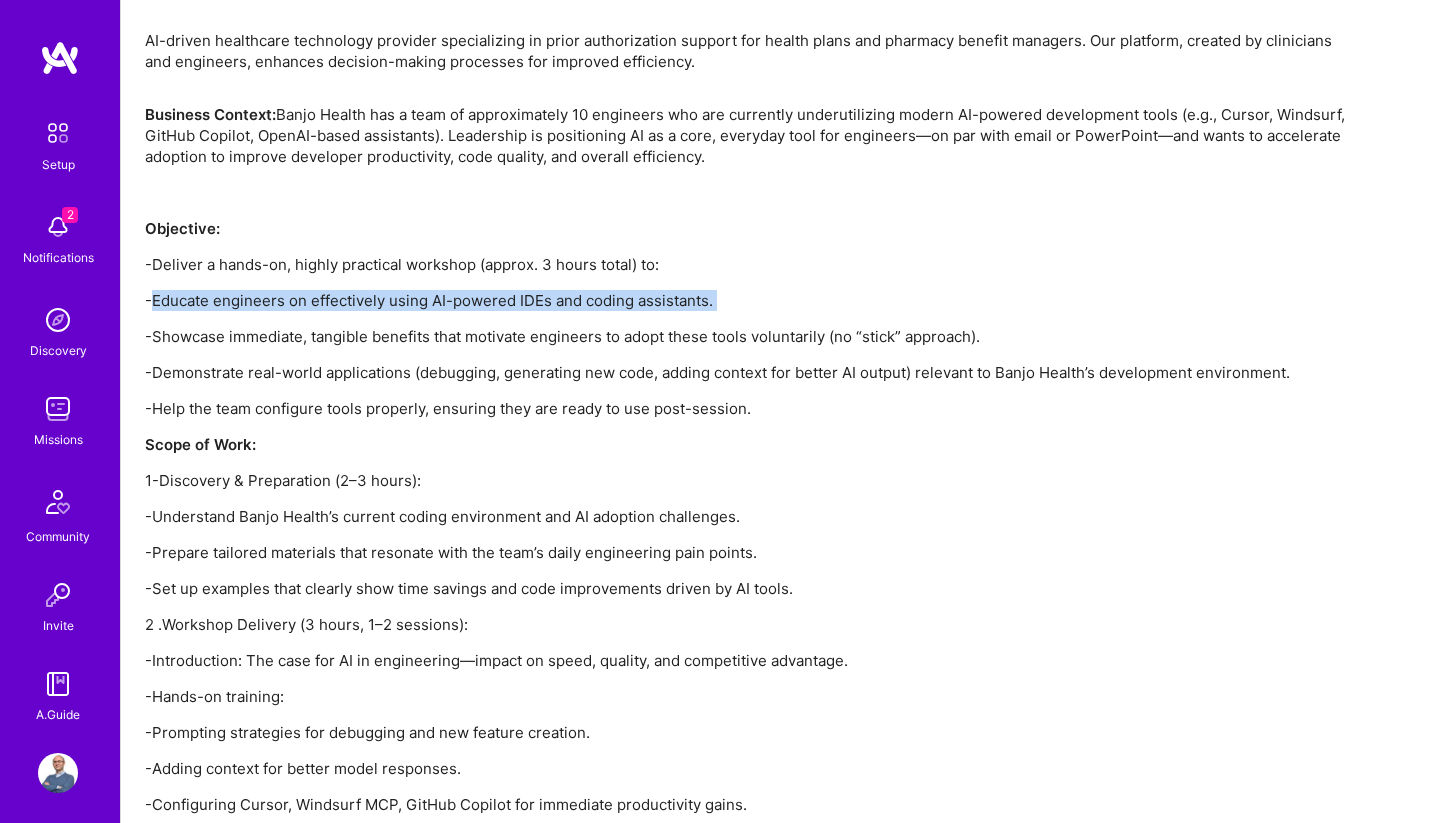 drag, startPoint x: 154, startPoint y: 295, endPoint x: 793, endPoint y: 295, distance: 639 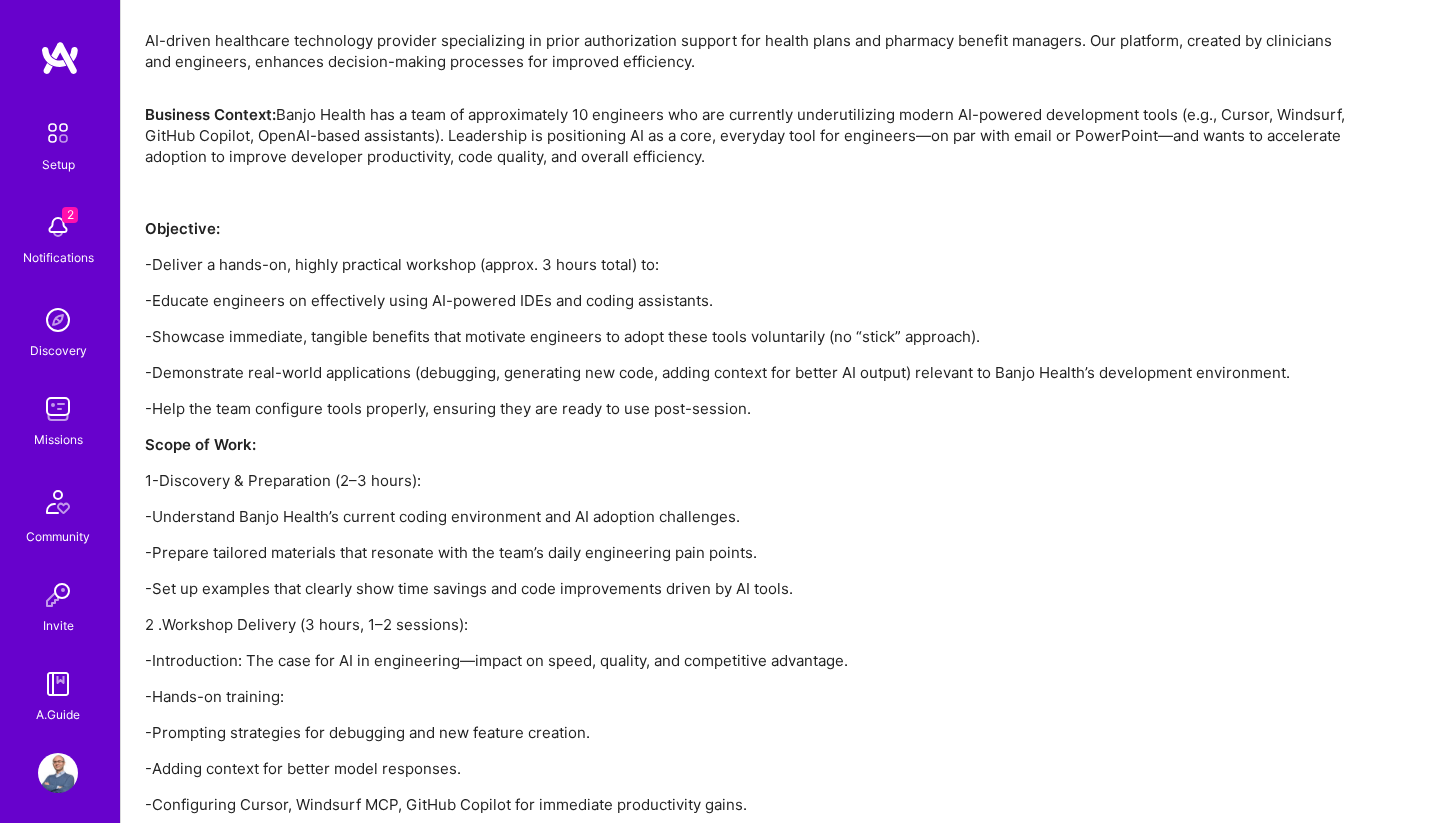 click on "-Showcase immediate, tangible benefits that motivate engineers to adopt these tools voluntarily (no “stick” approach)." at bounding box center [745, 336] 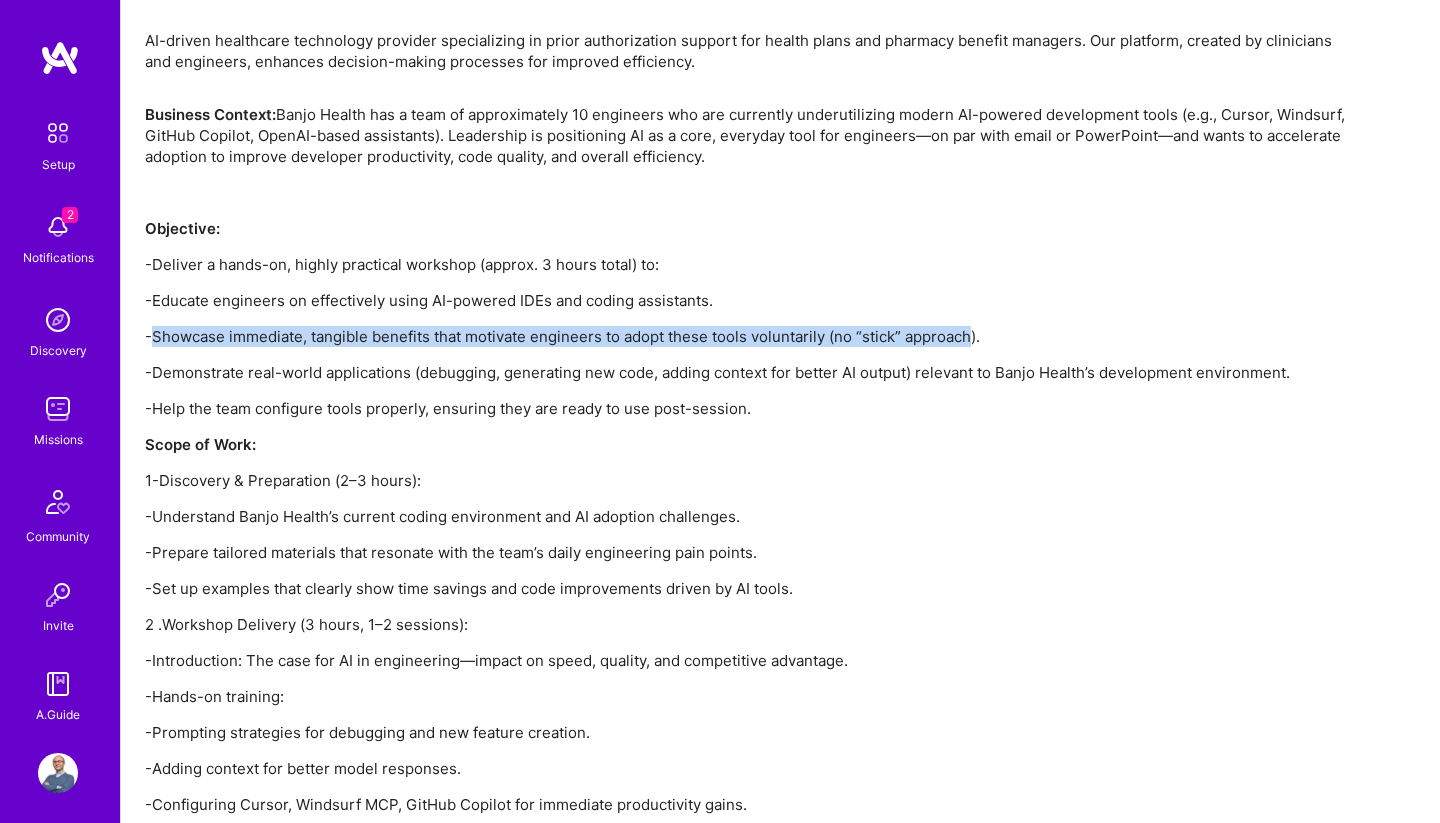 drag, startPoint x: 181, startPoint y: 333, endPoint x: 952, endPoint y: 339, distance: 771.0234 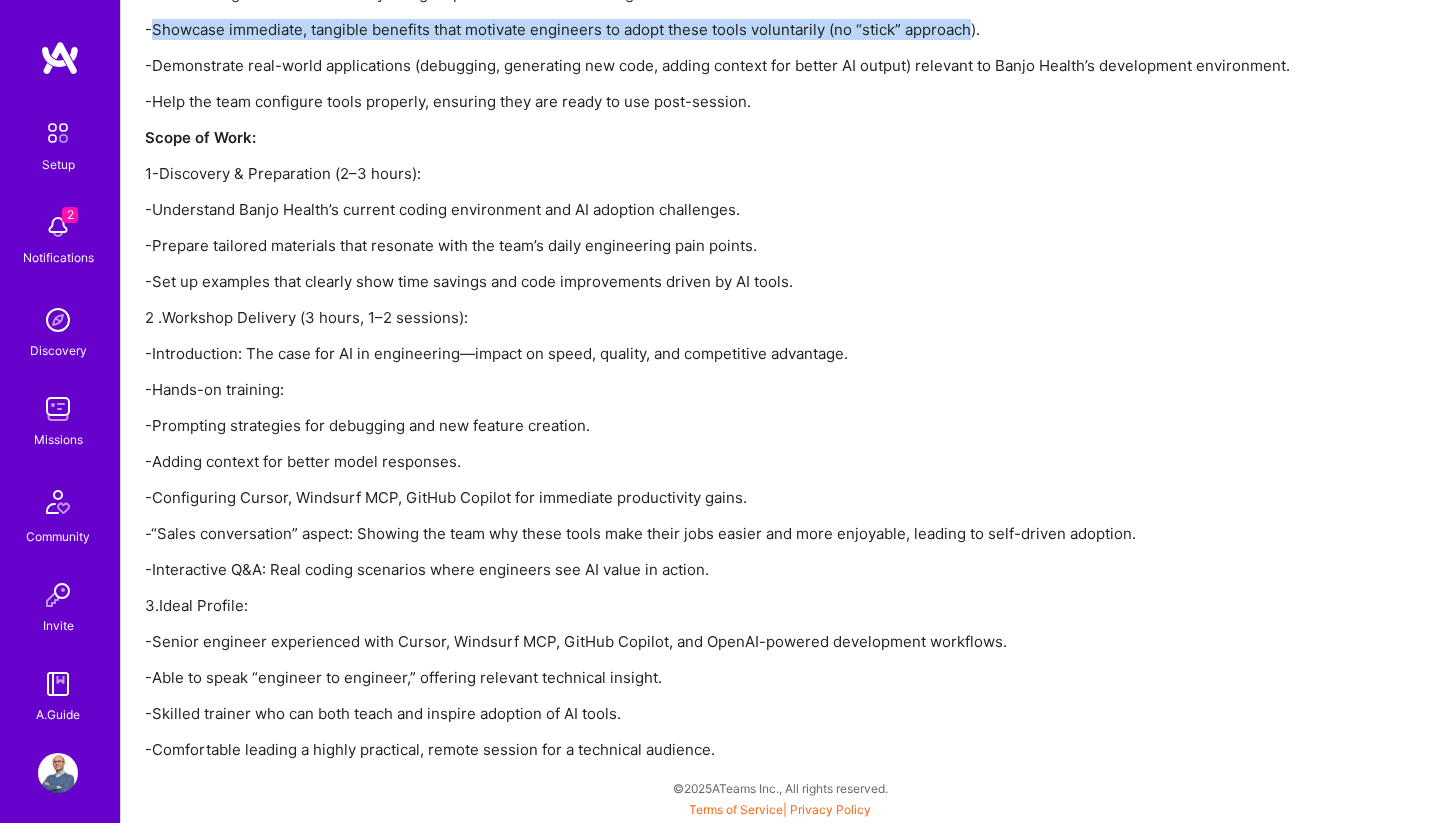 scroll, scrollTop: 1470, scrollLeft: 0, axis: vertical 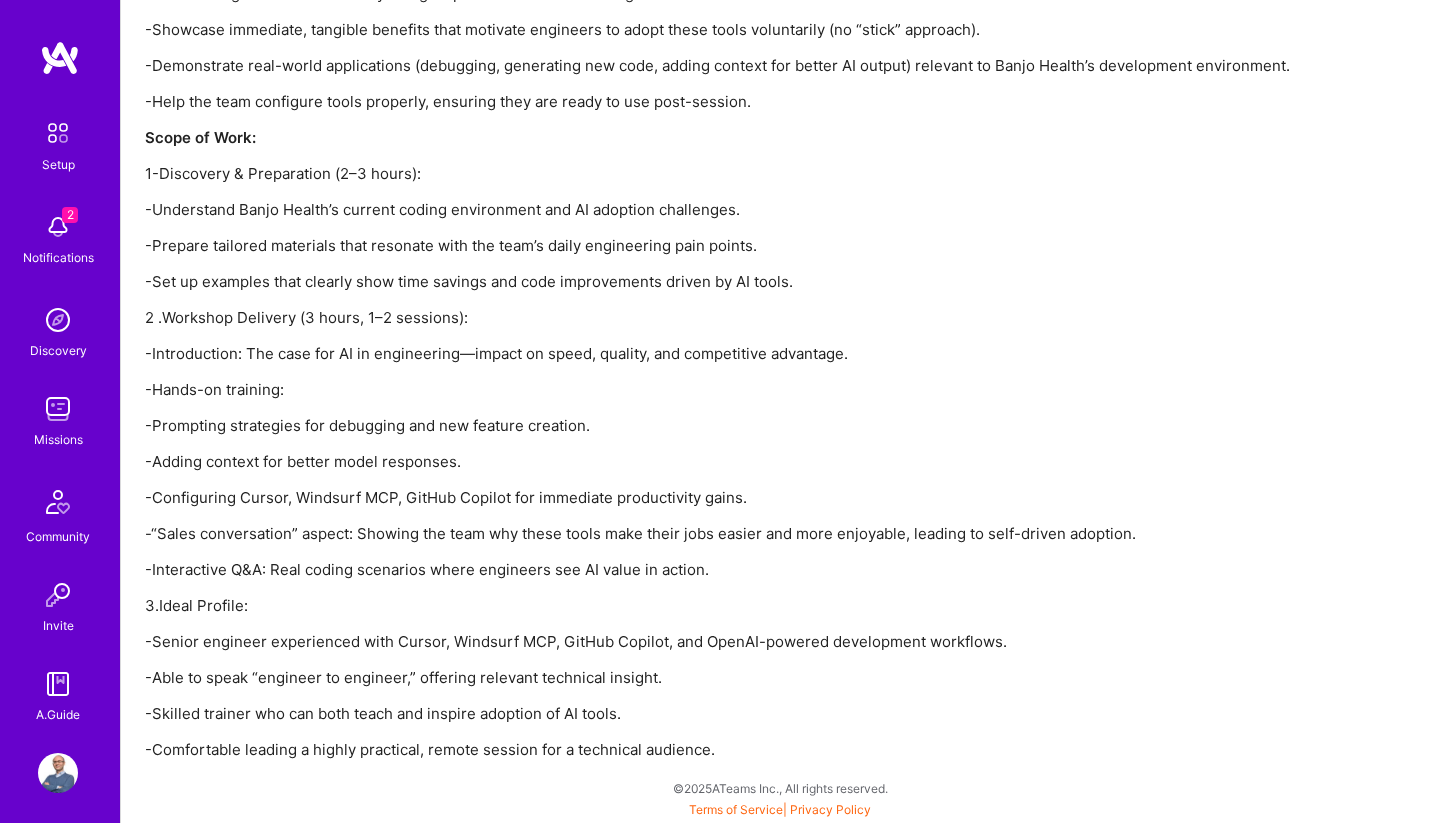 click on "-Set up examples that clearly show time savings and code improvements driven by AI tools." at bounding box center [745, 281] 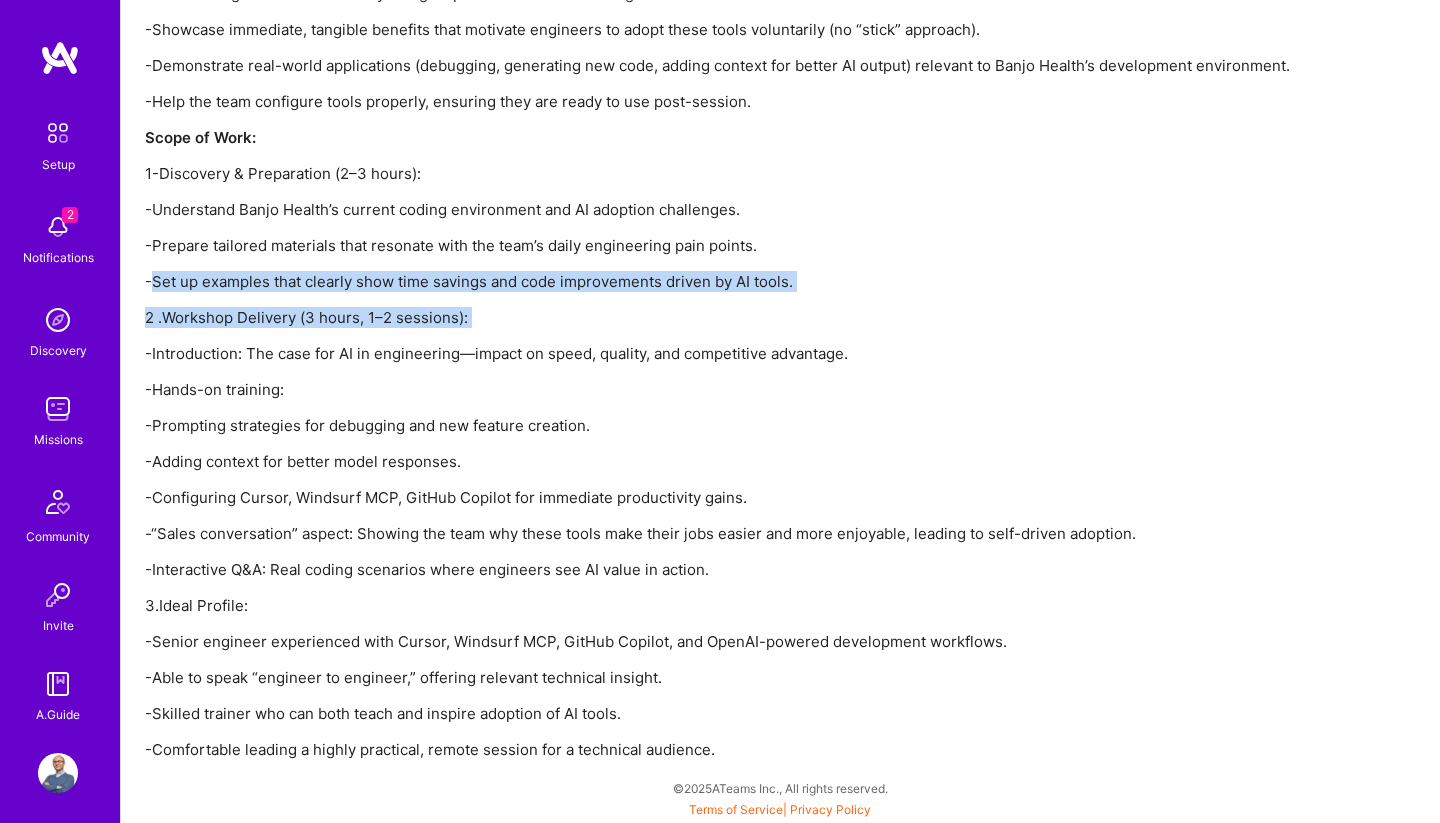 drag, startPoint x: 170, startPoint y: 283, endPoint x: 838, endPoint y: 316, distance: 668.81464 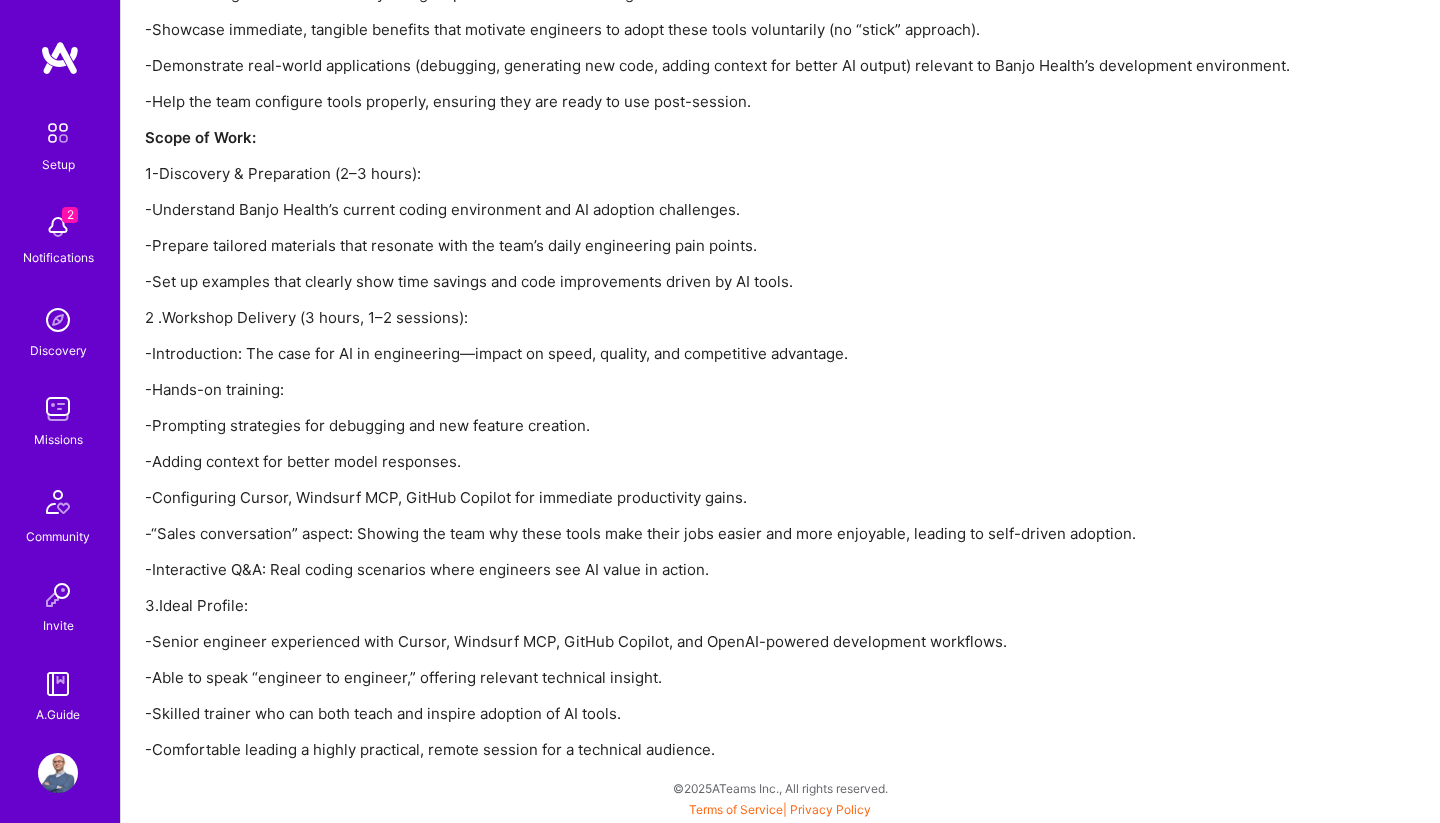 click on "Business Context:  Banjo Health has a team of approximately 10 engineers who are currently underutilizing modern AI-powered development tools (e.g., Cursor, Windsurf, GitHub Copilot, OpenAI-based assistants). Leadership is positioning AI as a core, everyday tool for engineers—on par with email or PowerPoint—and wants to accelerate adoption to improve developer productivity, code quality, and overall efficiency. Objective: -Deliver a hands-on, highly practical workshop (approx. 3 hours total) to: -Educate engineers on effectively using AI-powered IDEs and coding assistants. -Showcase immediate, tangible benefits that motivate engineers to adopt these tools voluntarily (no “stick” approach). -Demonstrate real-world applications (debugging, generating new code, adding context for better AI output) relevant to Banjo Health’s development environment. -Help the team configure tools properly, ensuring they are ready to use post-session. Scope of Work: 1-Discovery & Preparation (2–3 hours):" at bounding box center [745, 278] 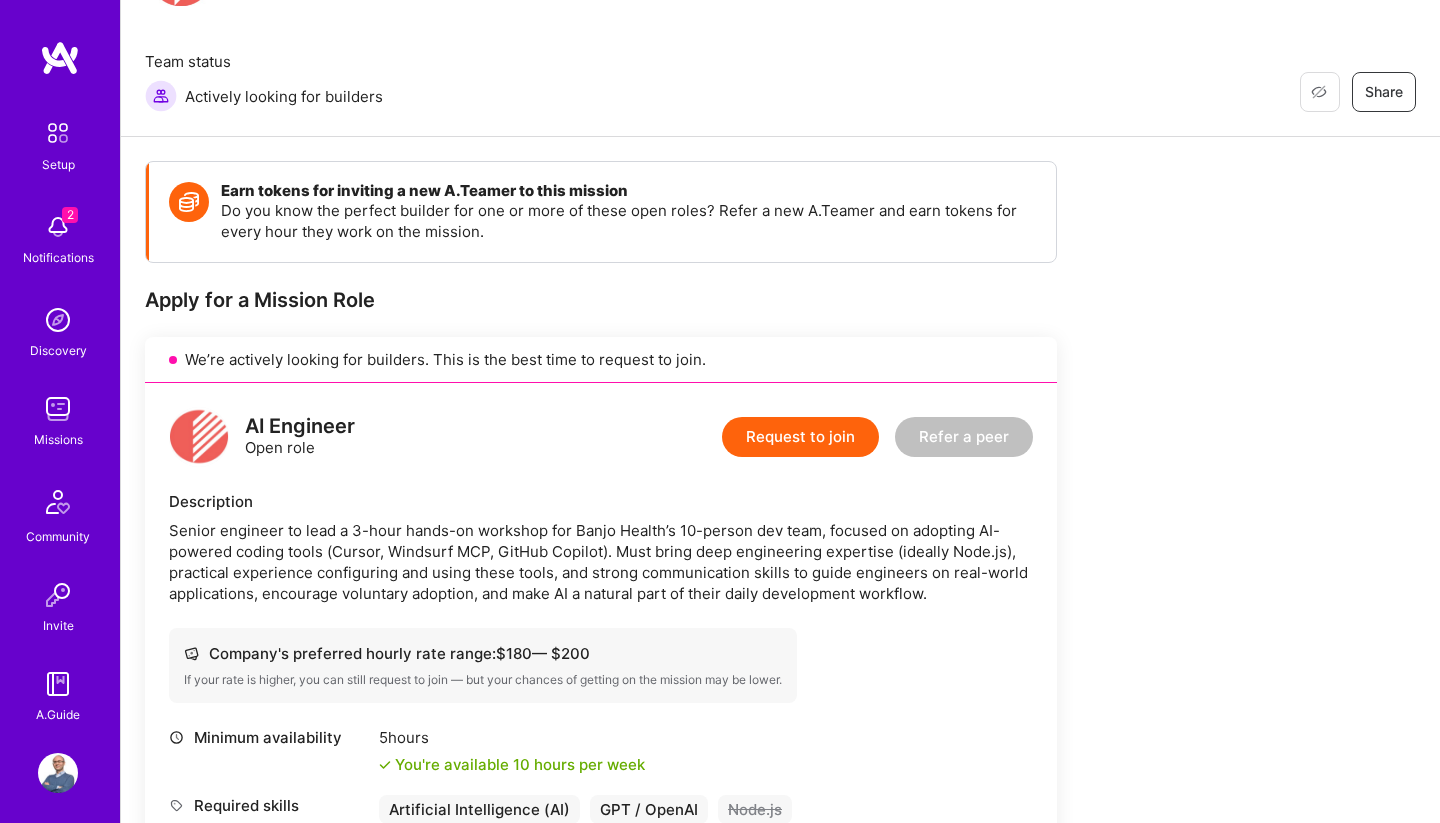 scroll, scrollTop: 132, scrollLeft: 0, axis: vertical 